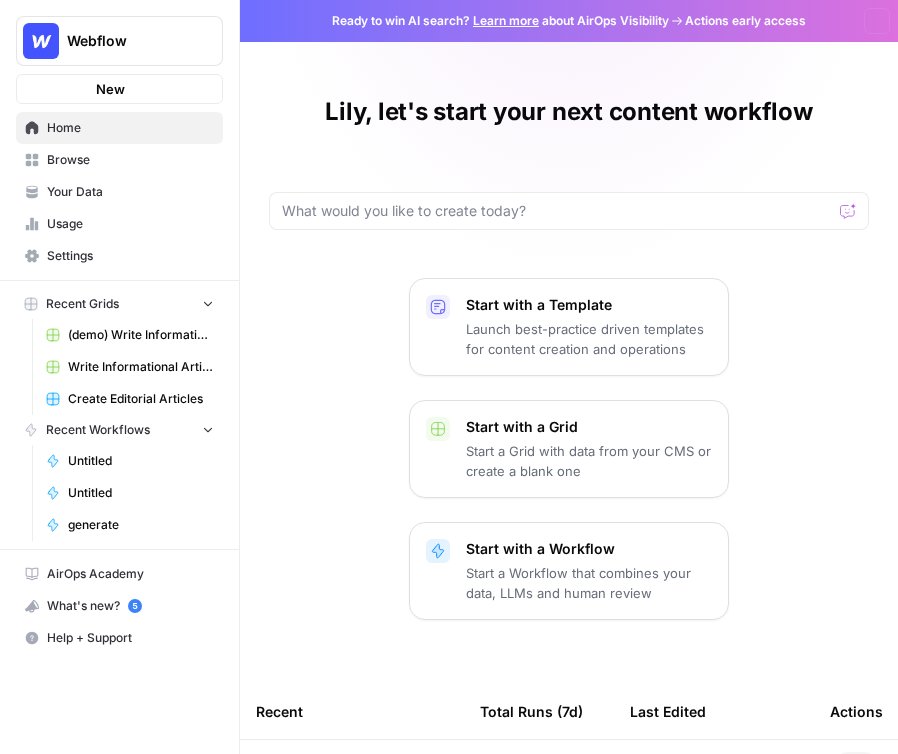 scroll, scrollTop: 0, scrollLeft: 0, axis: both 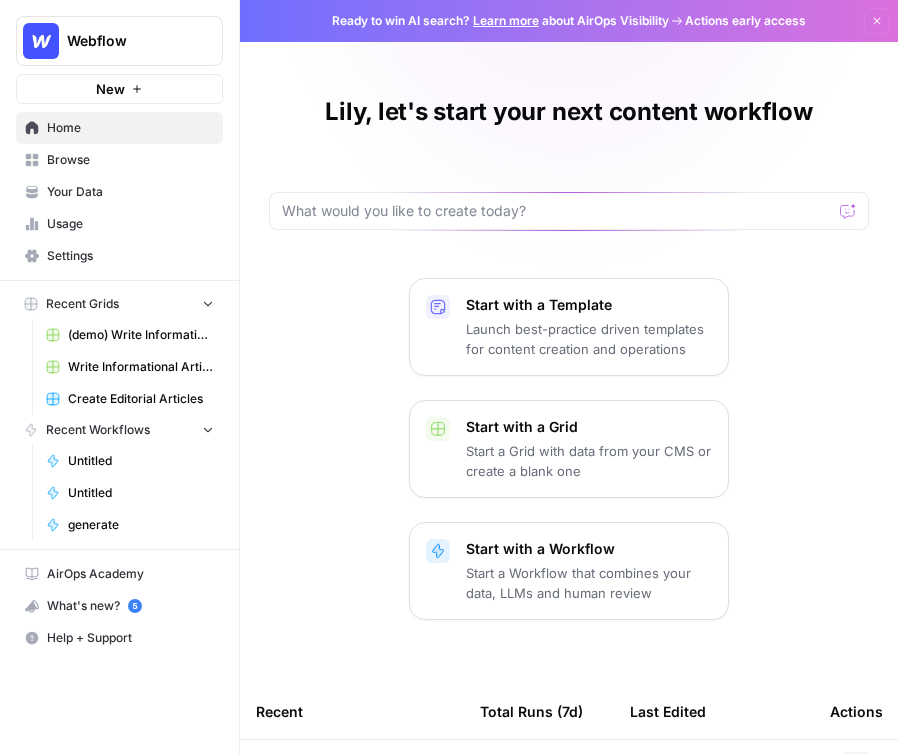 click on "Webflow" at bounding box center (119, 41) 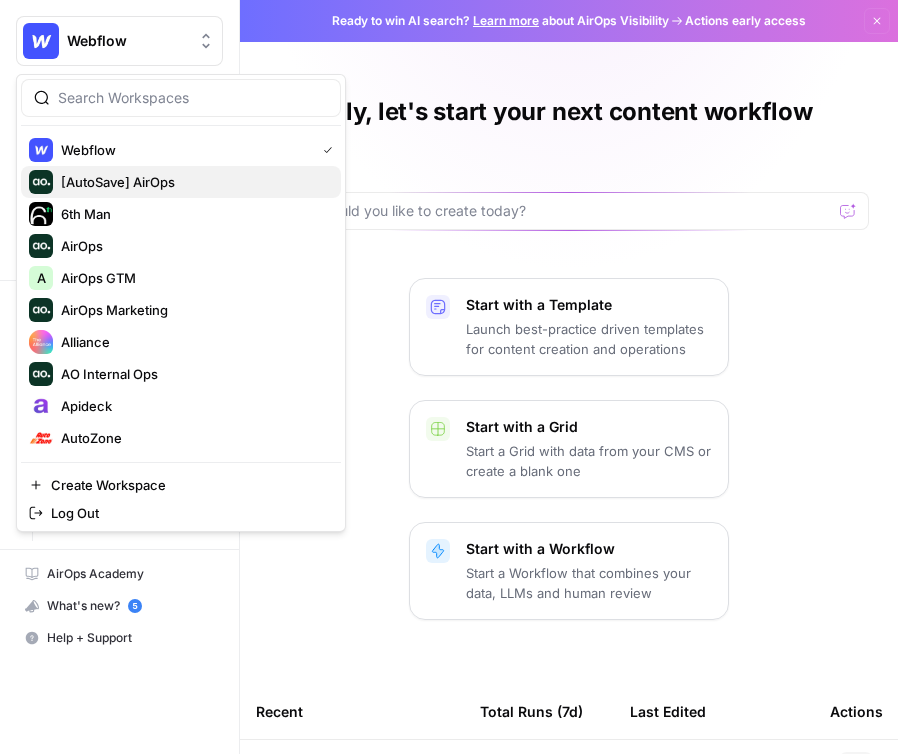 click on "[AutoSave] AirOps" at bounding box center (193, 182) 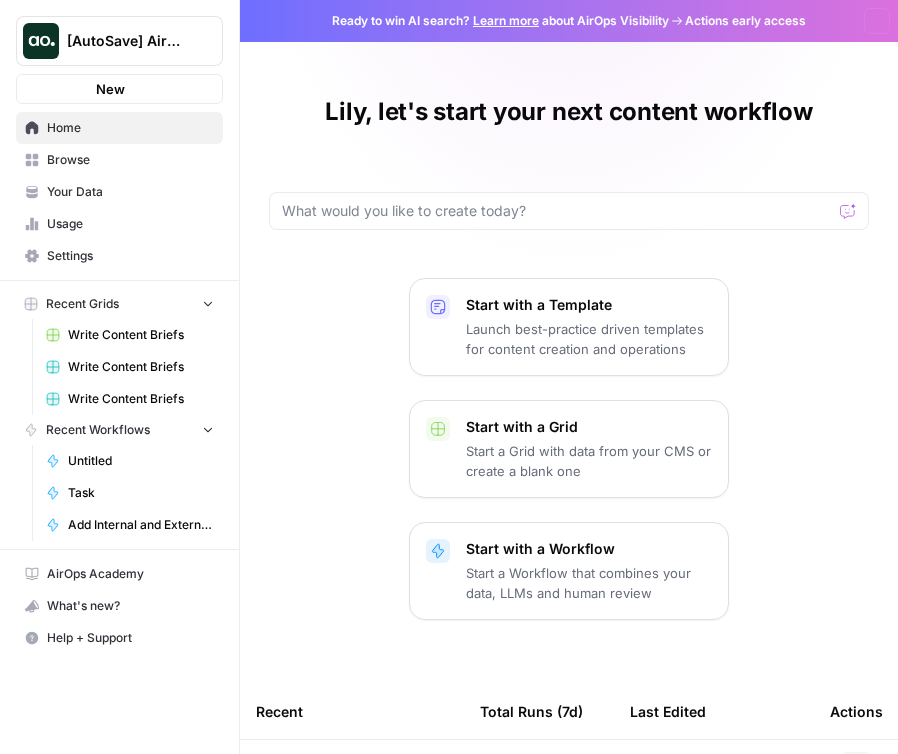 scroll, scrollTop: 0, scrollLeft: 0, axis: both 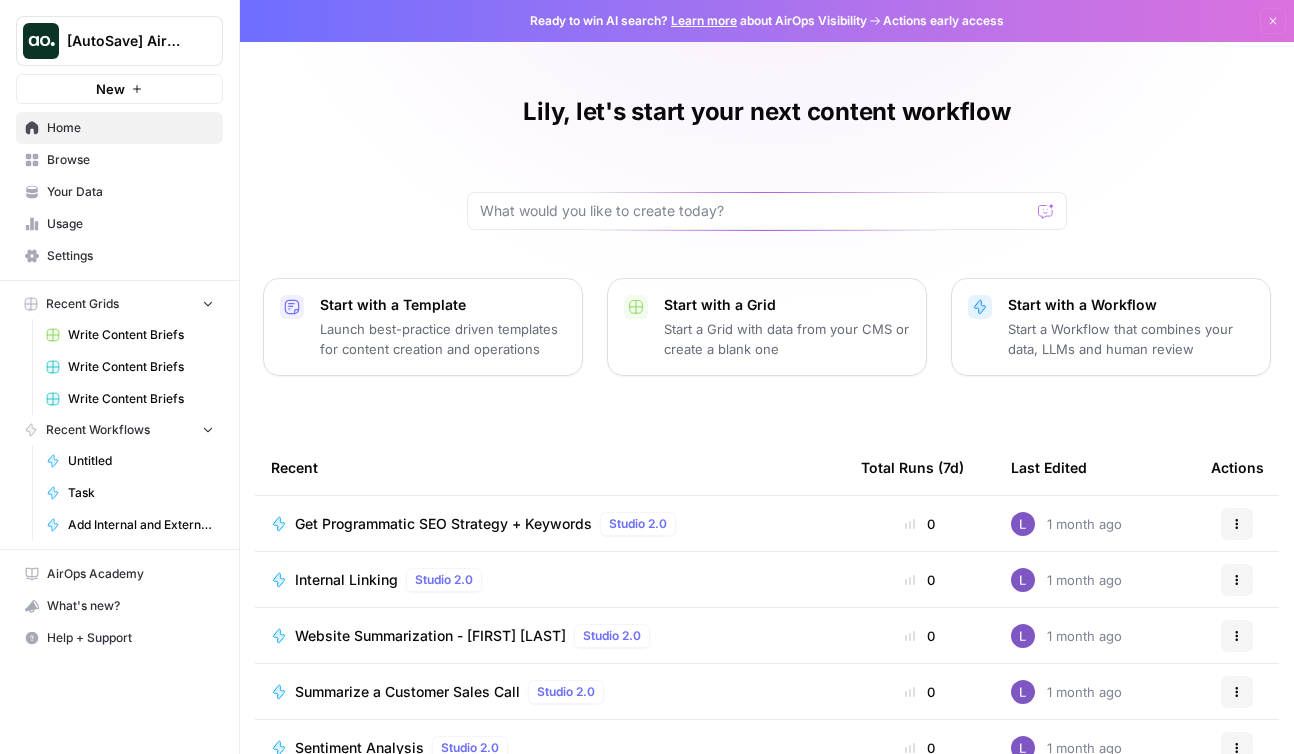 click on "Home" at bounding box center [130, 128] 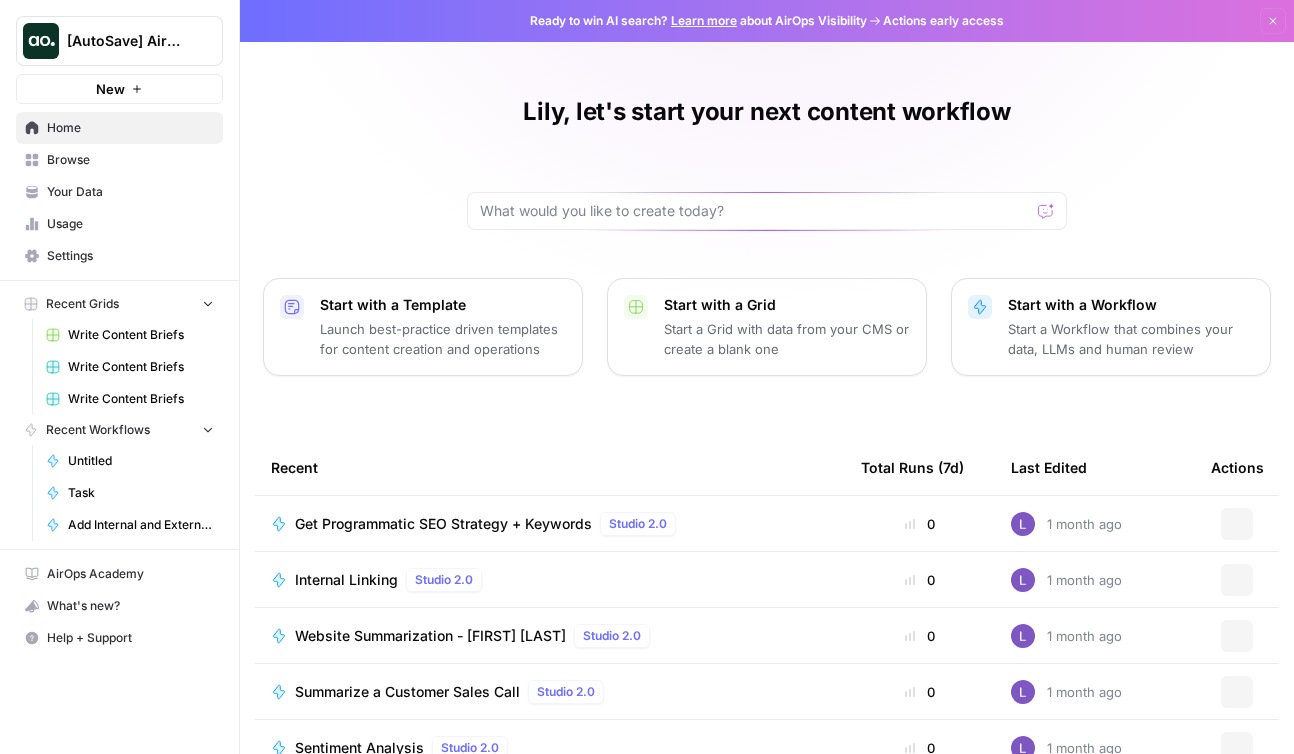 click on "Your Data" at bounding box center [119, 192] 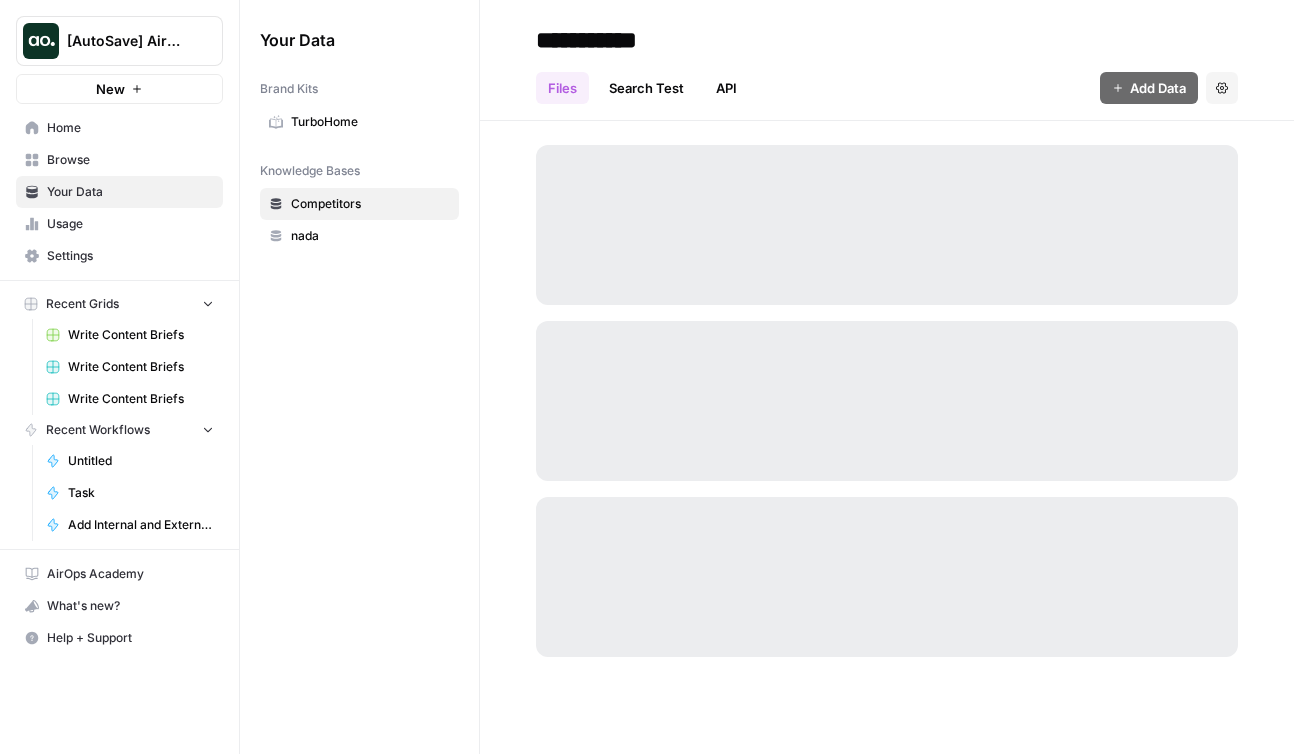 click on "Browse" at bounding box center (130, 160) 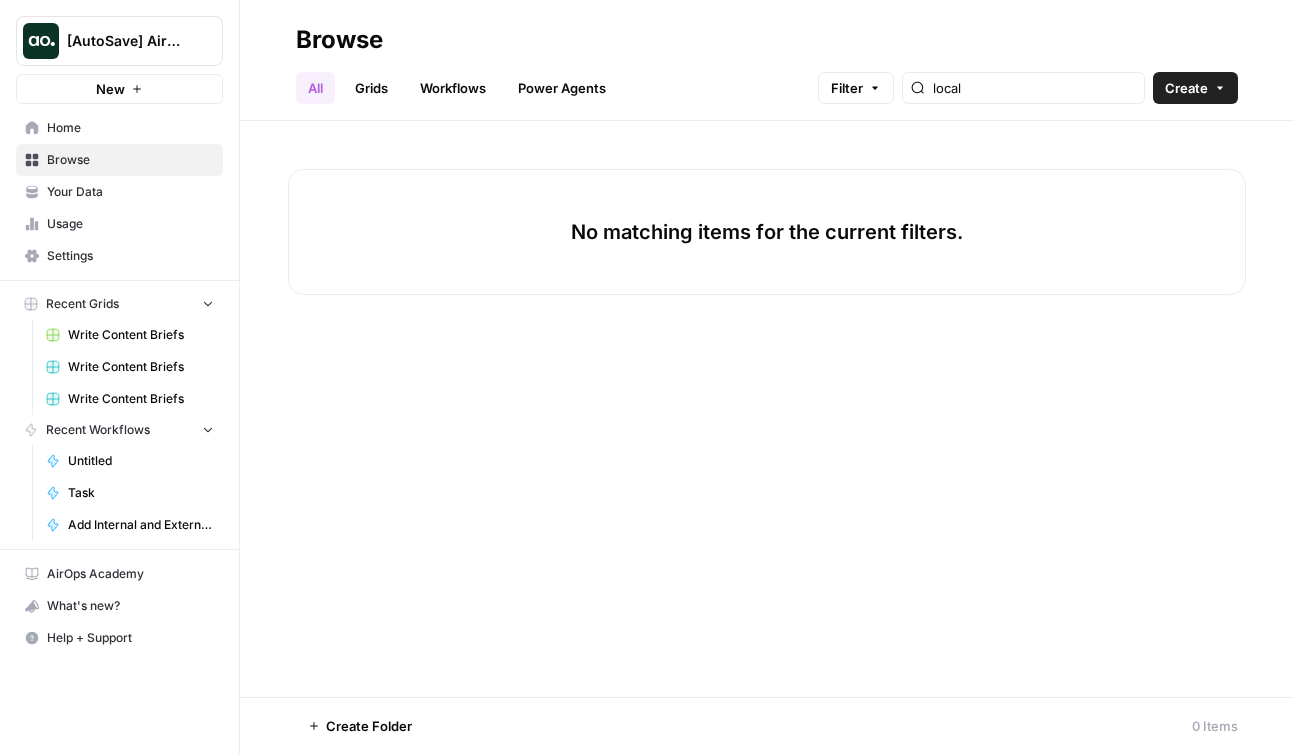 click on "local" at bounding box center [1023, 88] 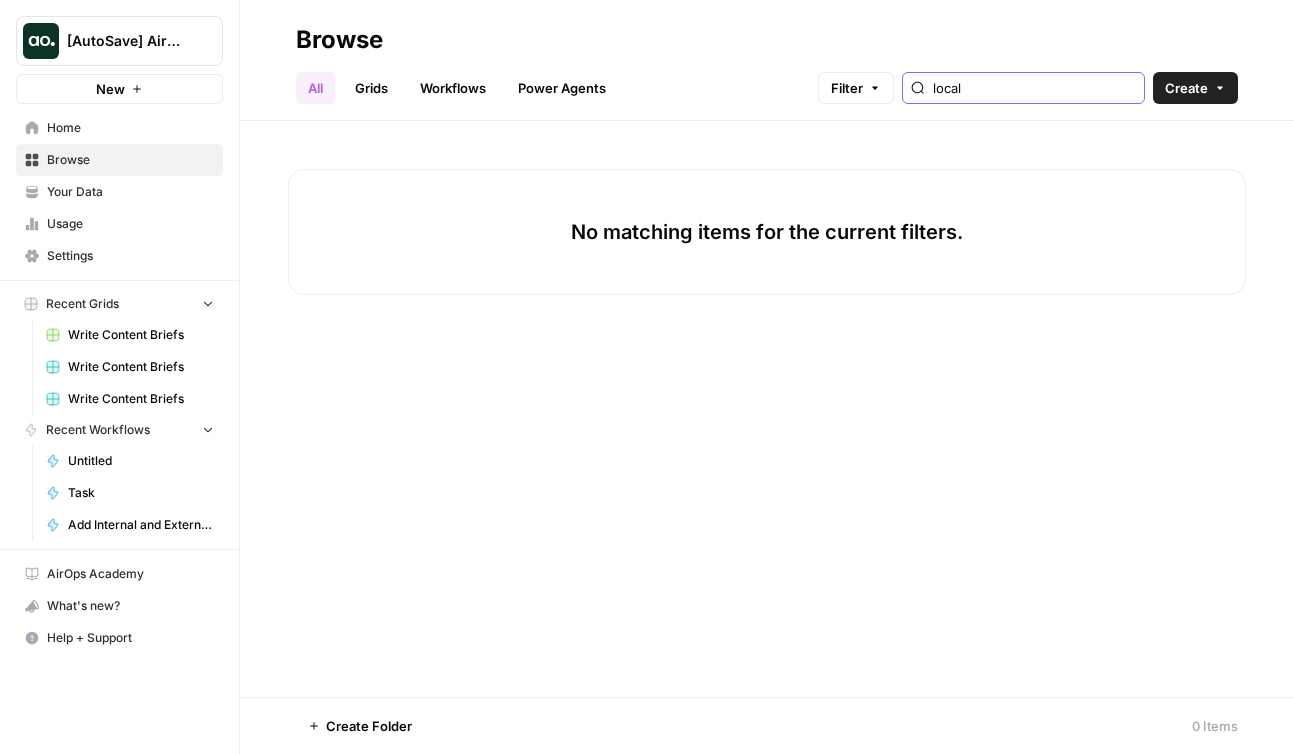 click on "local" at bounding box center [1034, 88] 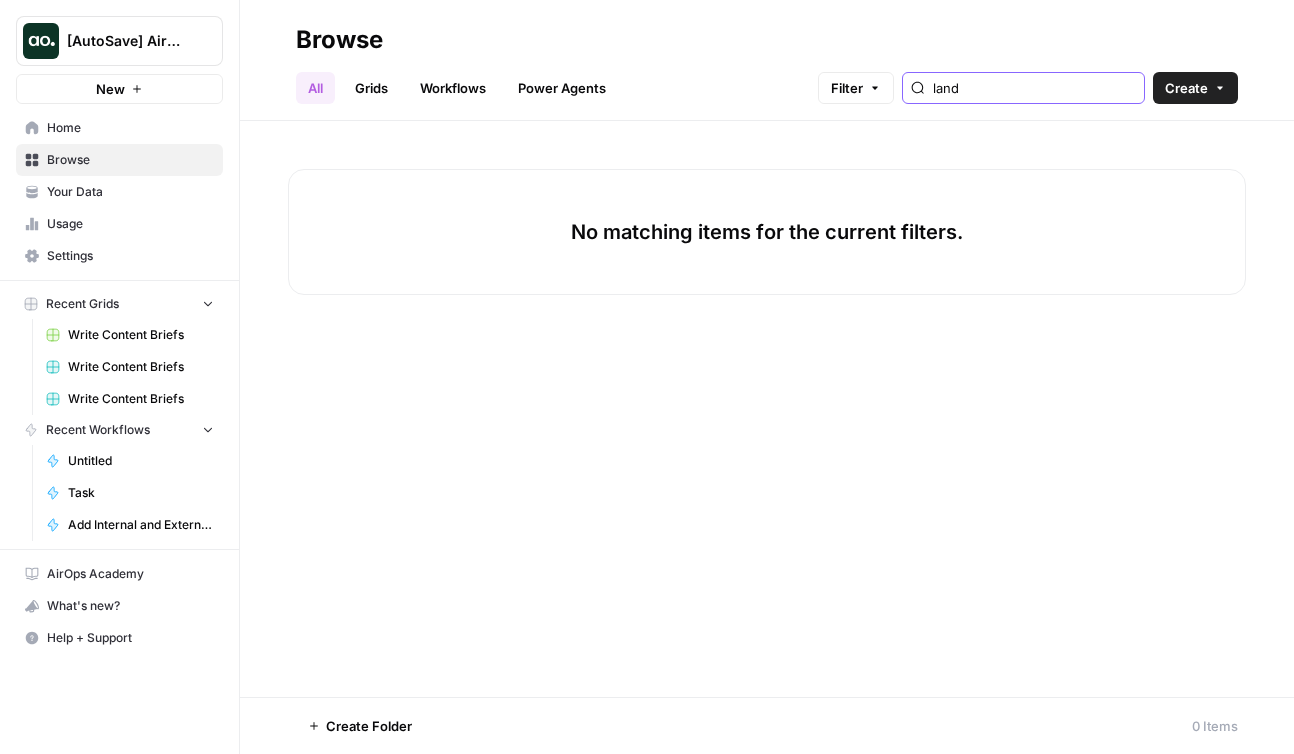 type on "land" 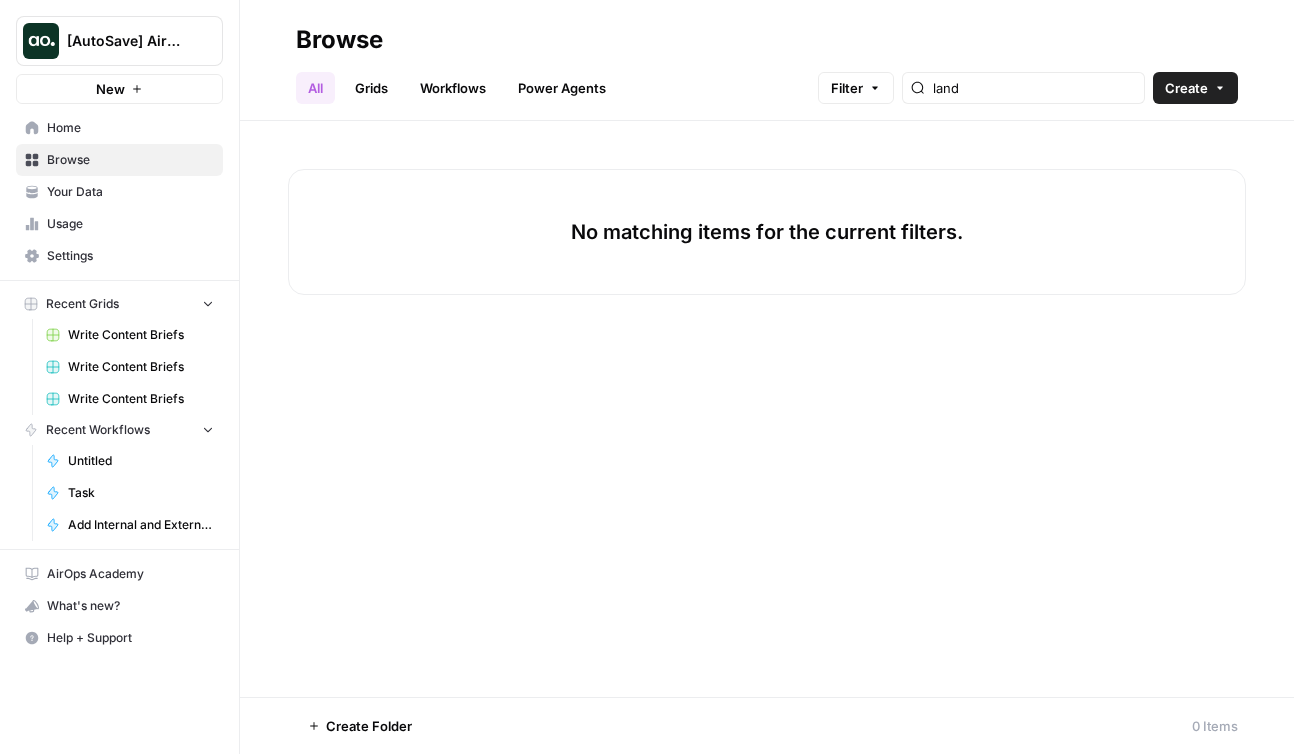 click on "[AutoSave] AirOps" at bounding box center (127, 41) 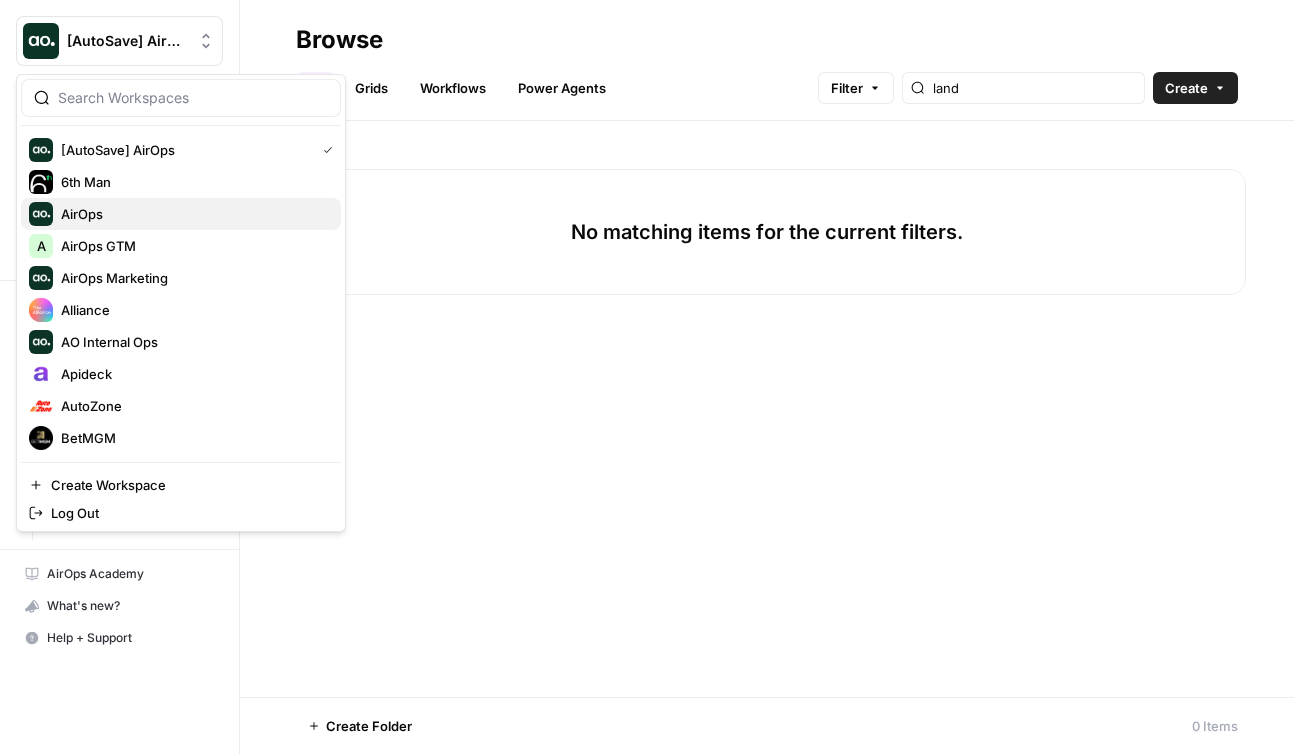 click on "AirOps" at bounding box center [193, 214] 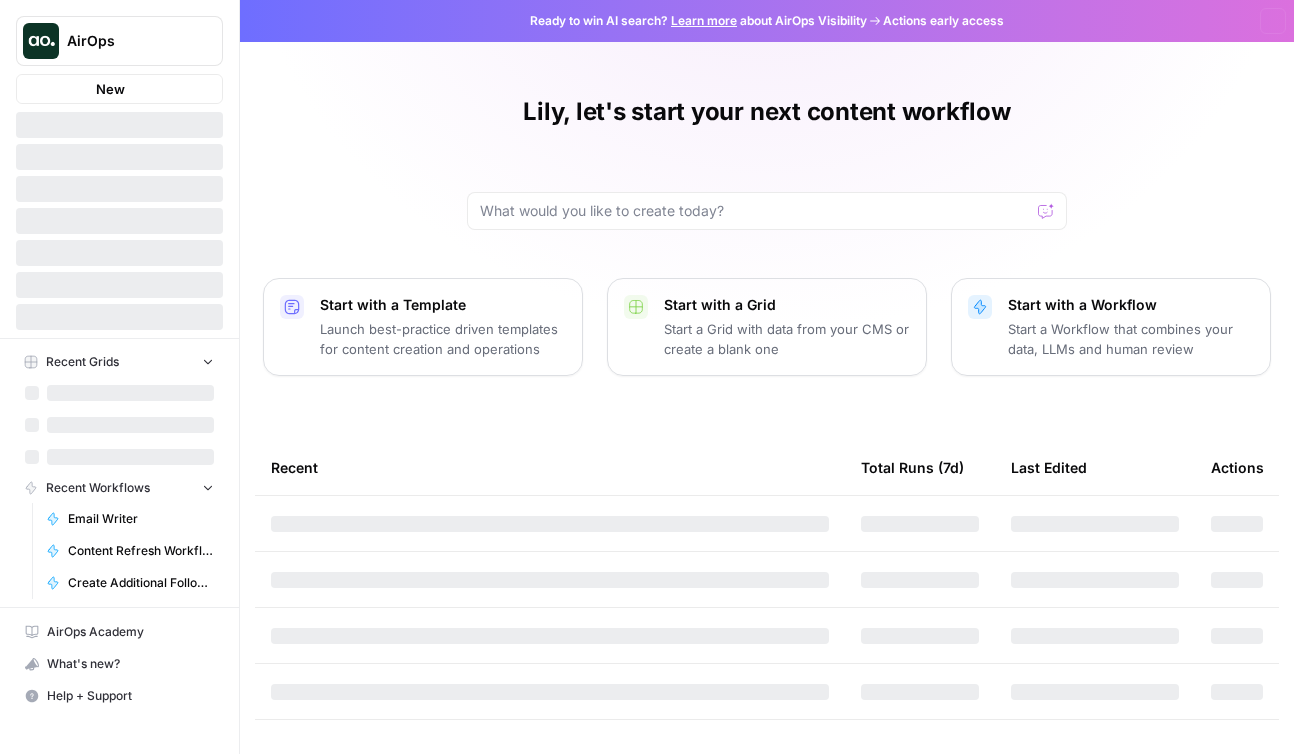 scroll, scrollTop: 0, scrollLeft: 0, axis: both 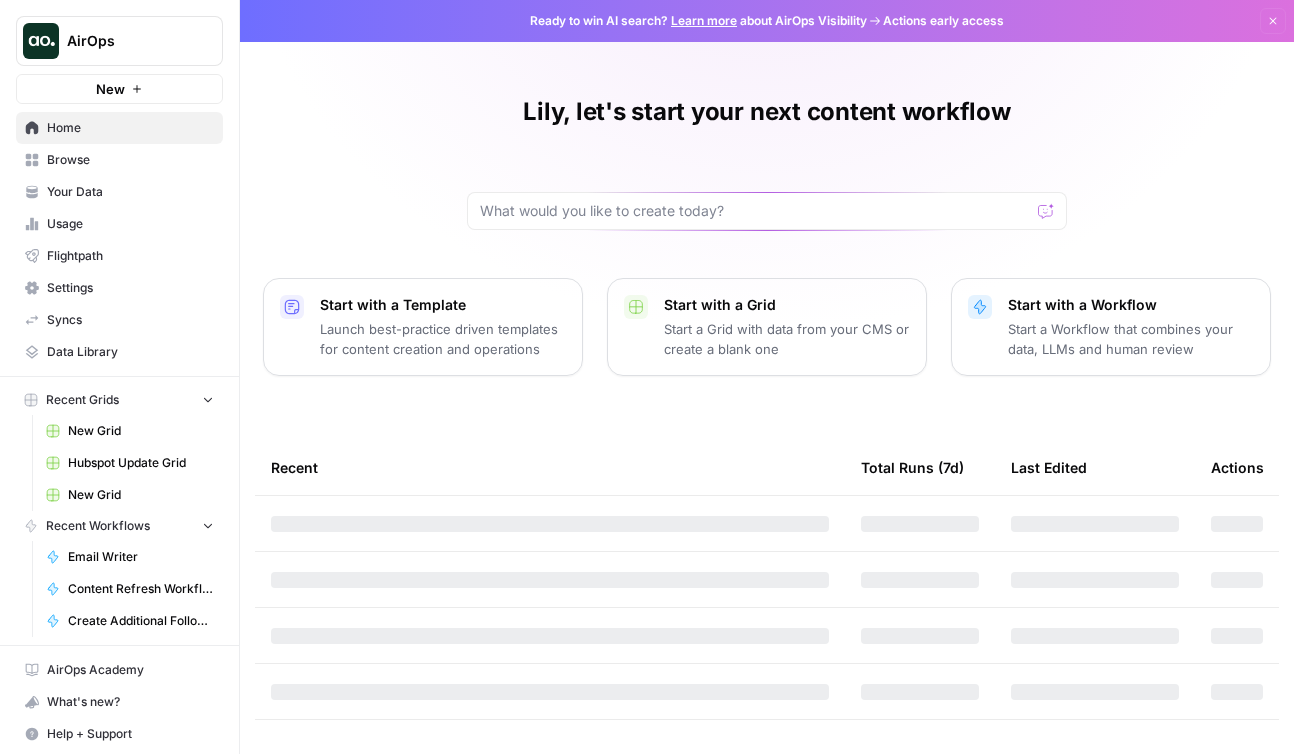 click on "Browse" at bounding box center (130, 160) 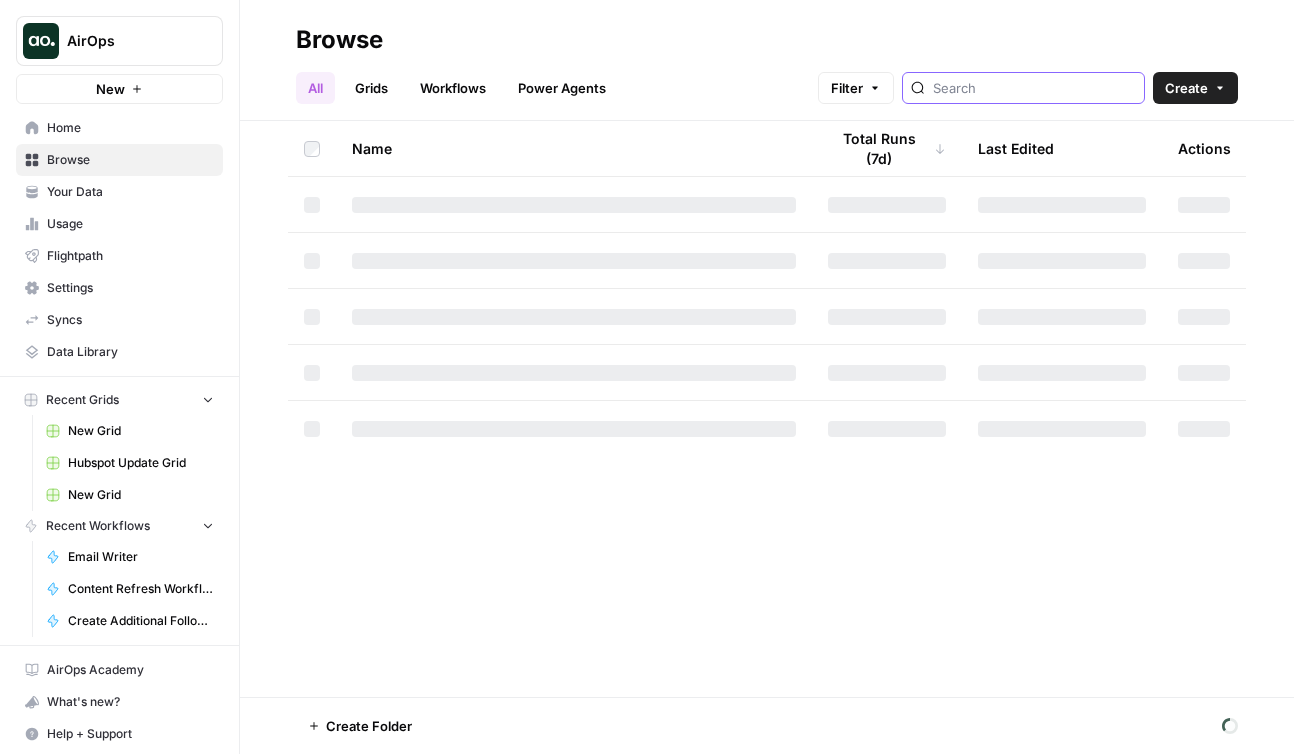 click at bounding box center (1034, 88) 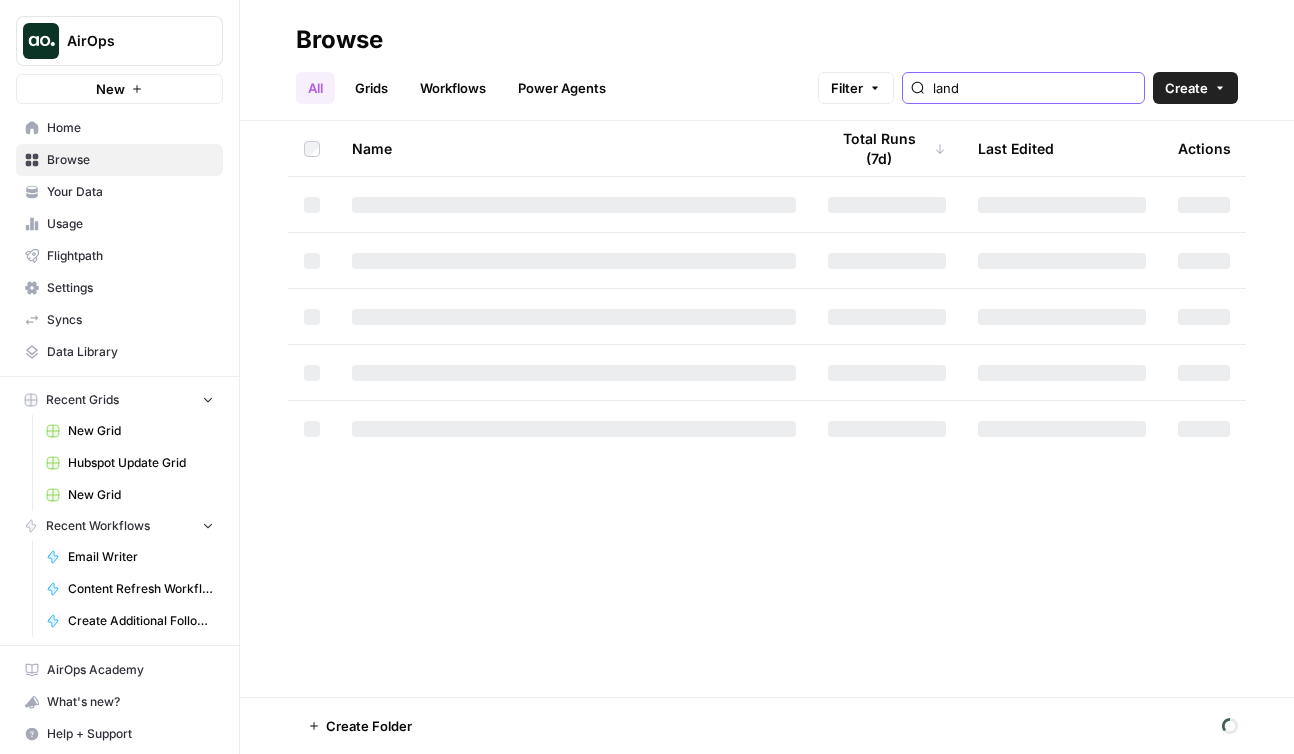 type on "land" 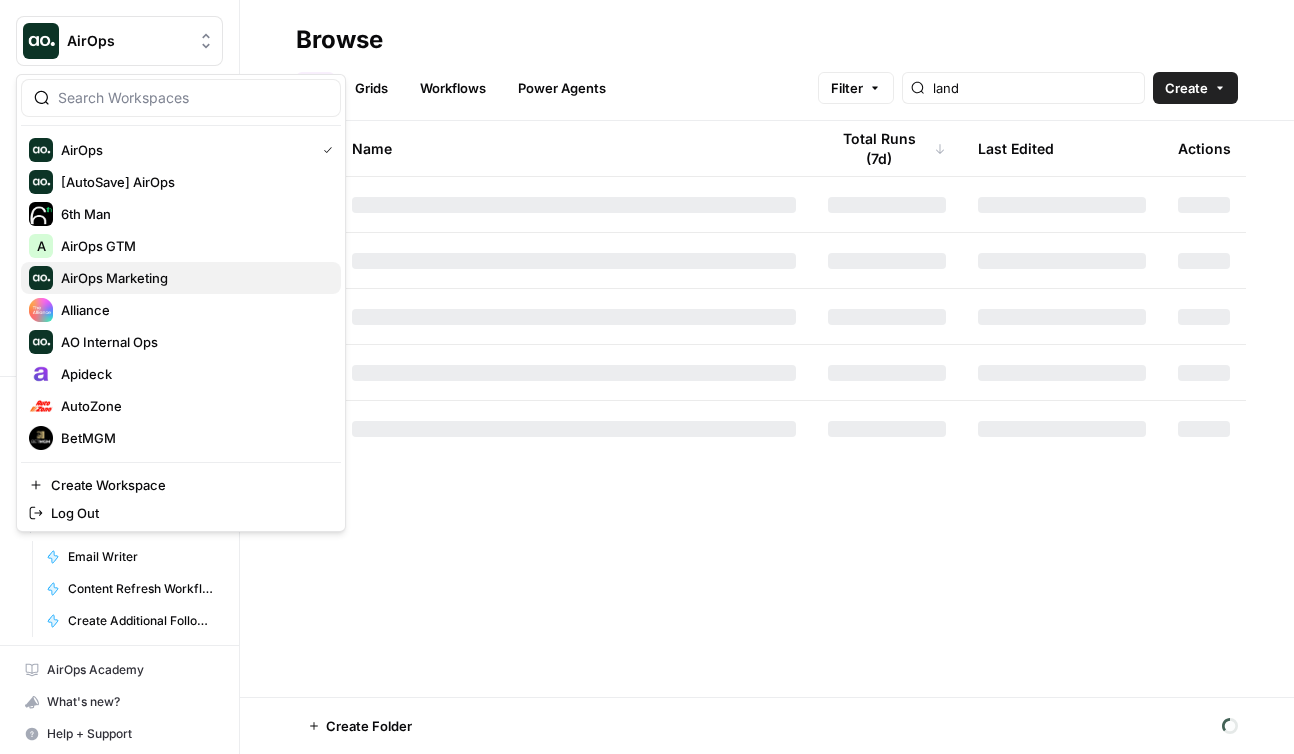 click on "AirOps Marketing" at bounding box center (193, 278) 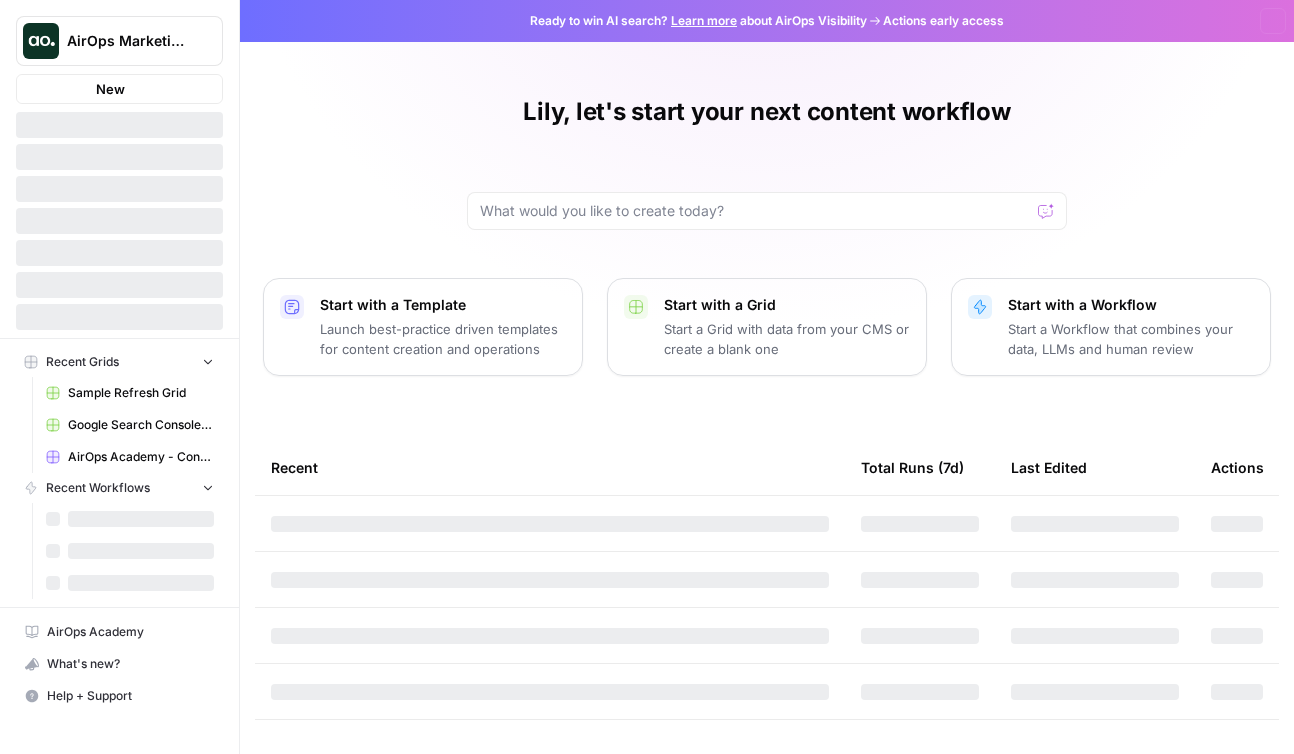 scroll, scrollTop: 0, scrollLeft: 0, axis: both 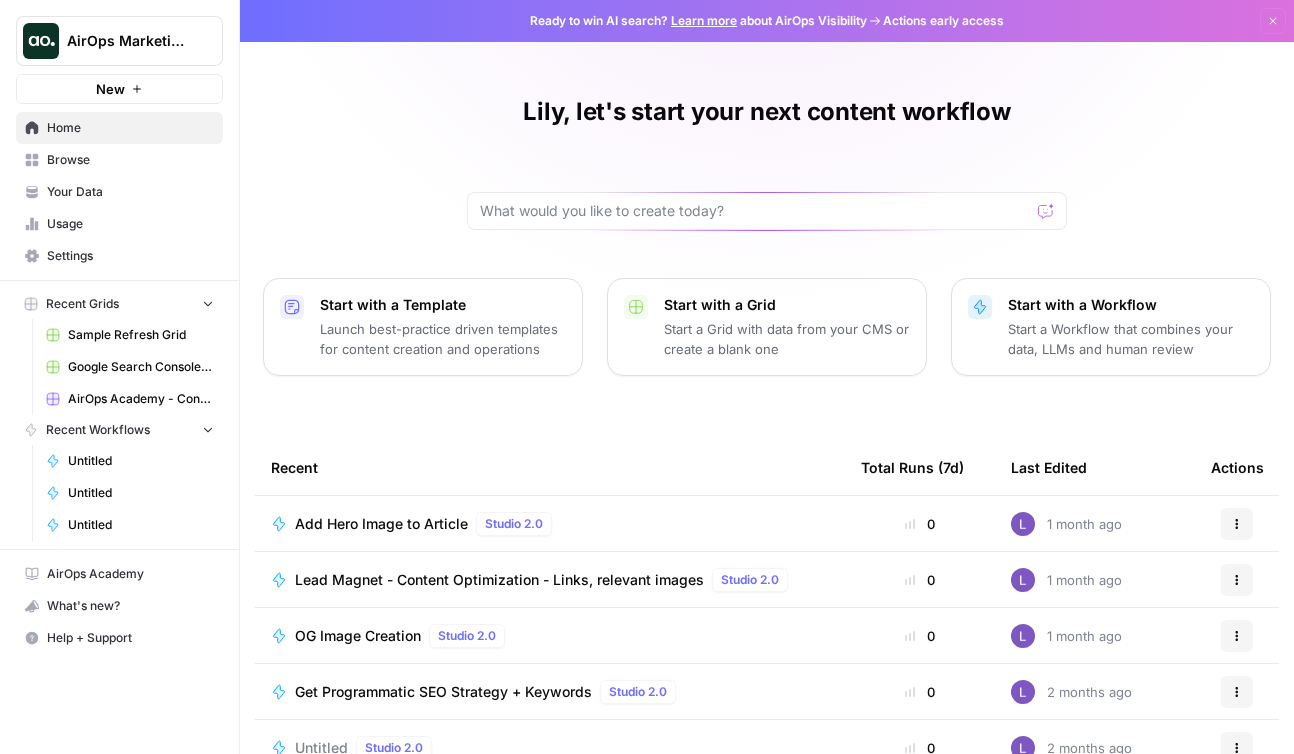 click on "Browse" at bounding box center [130, 160] 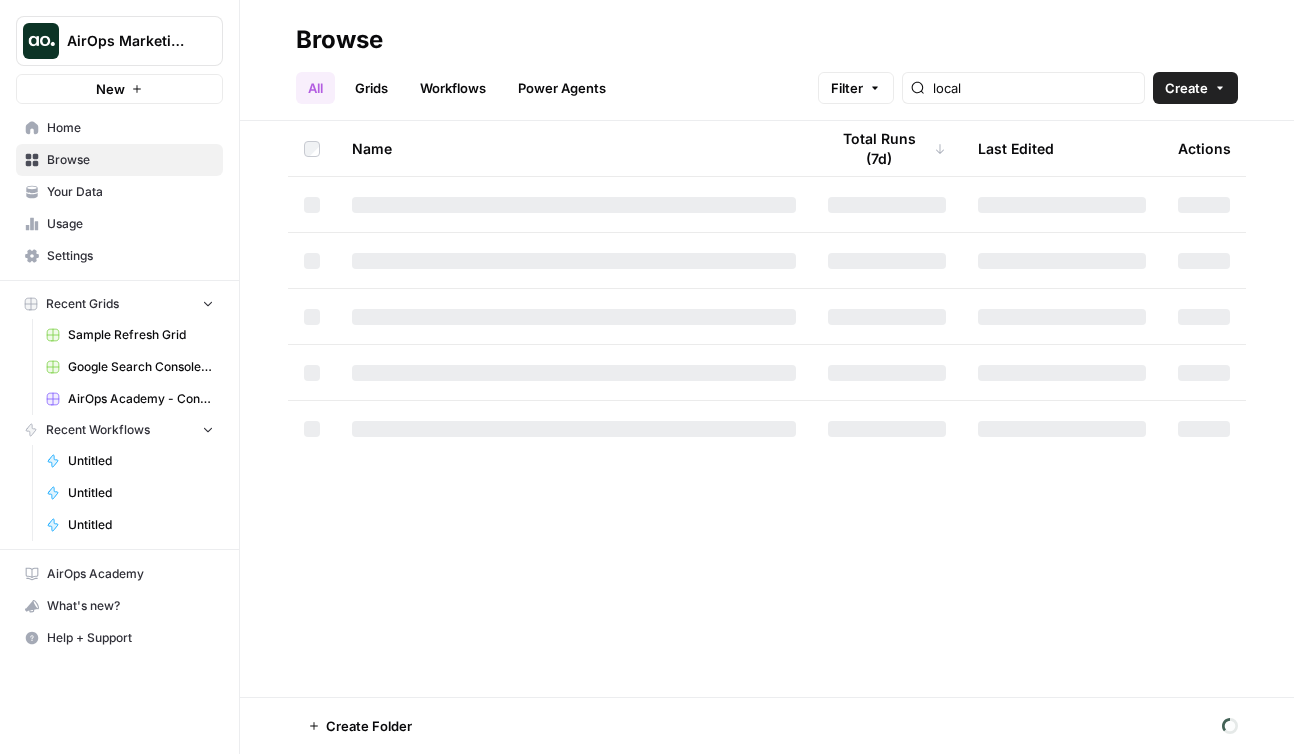 click on "local" at bounding box center [1023, 88] 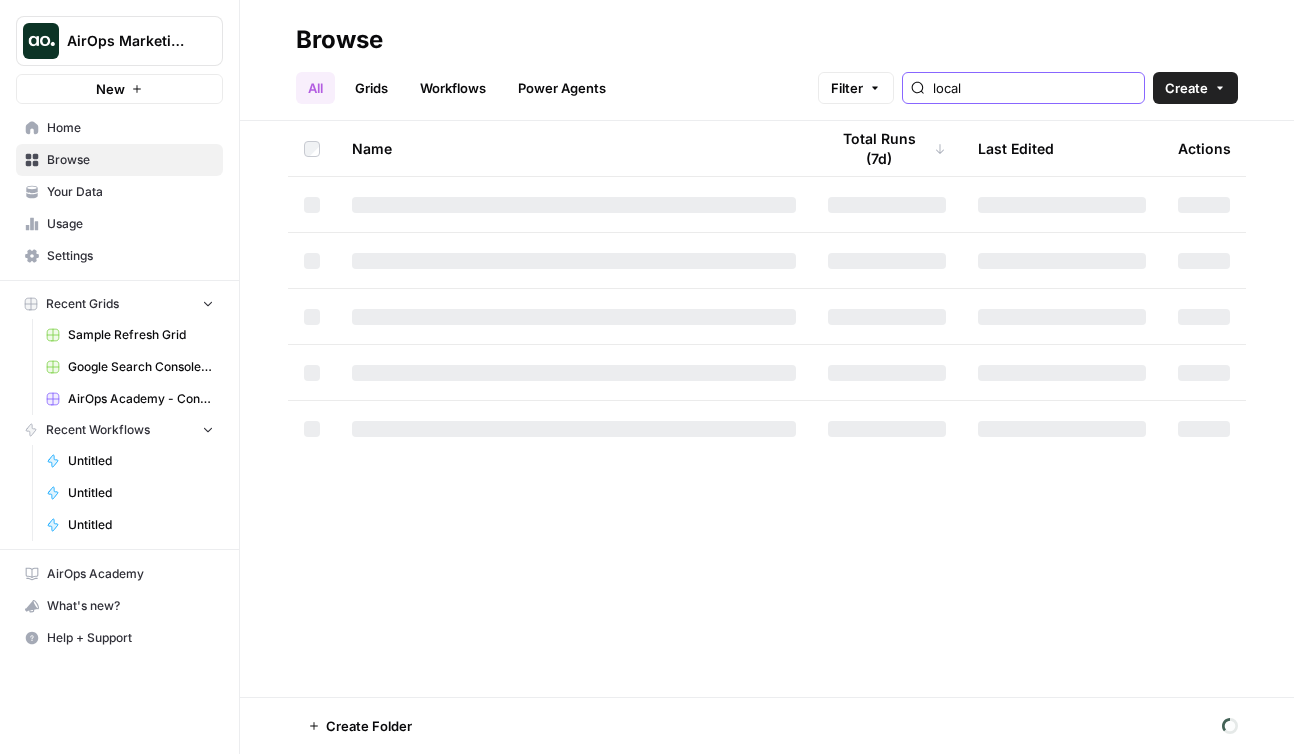 click on "local" at bounding box center (1034, 88) 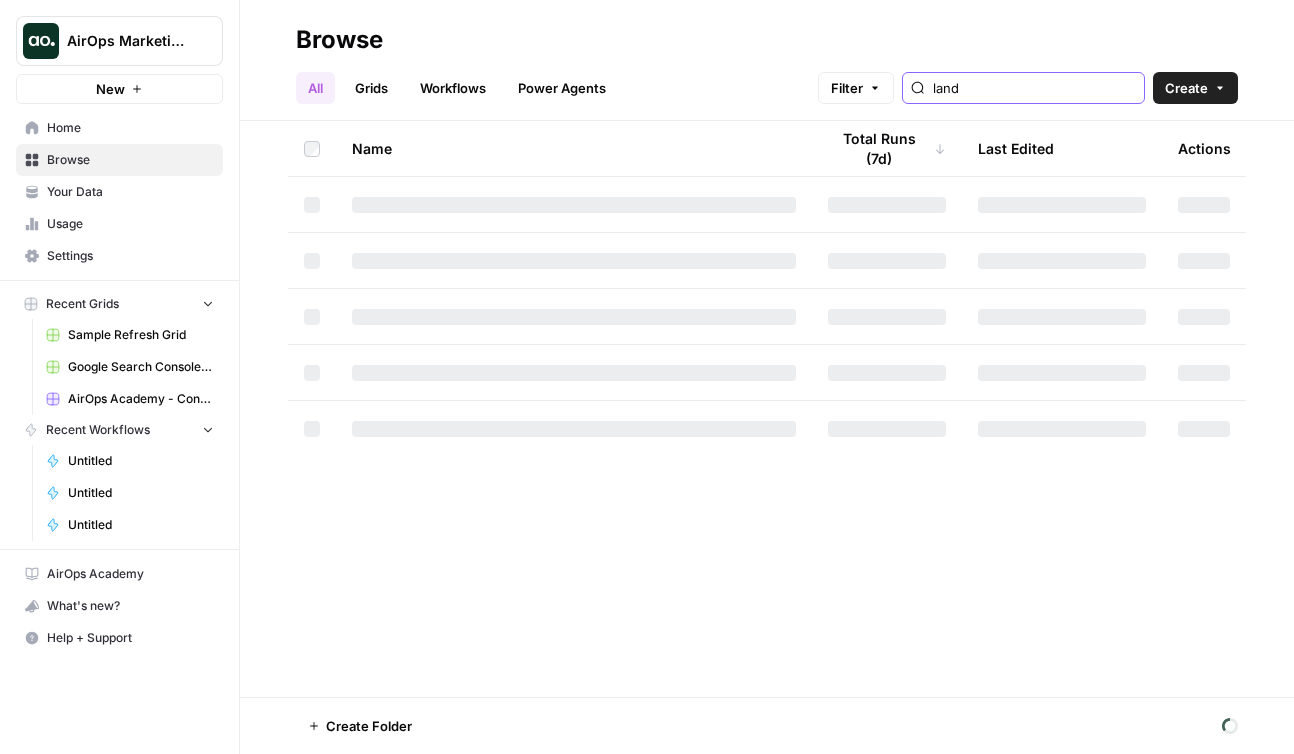 type on "land" 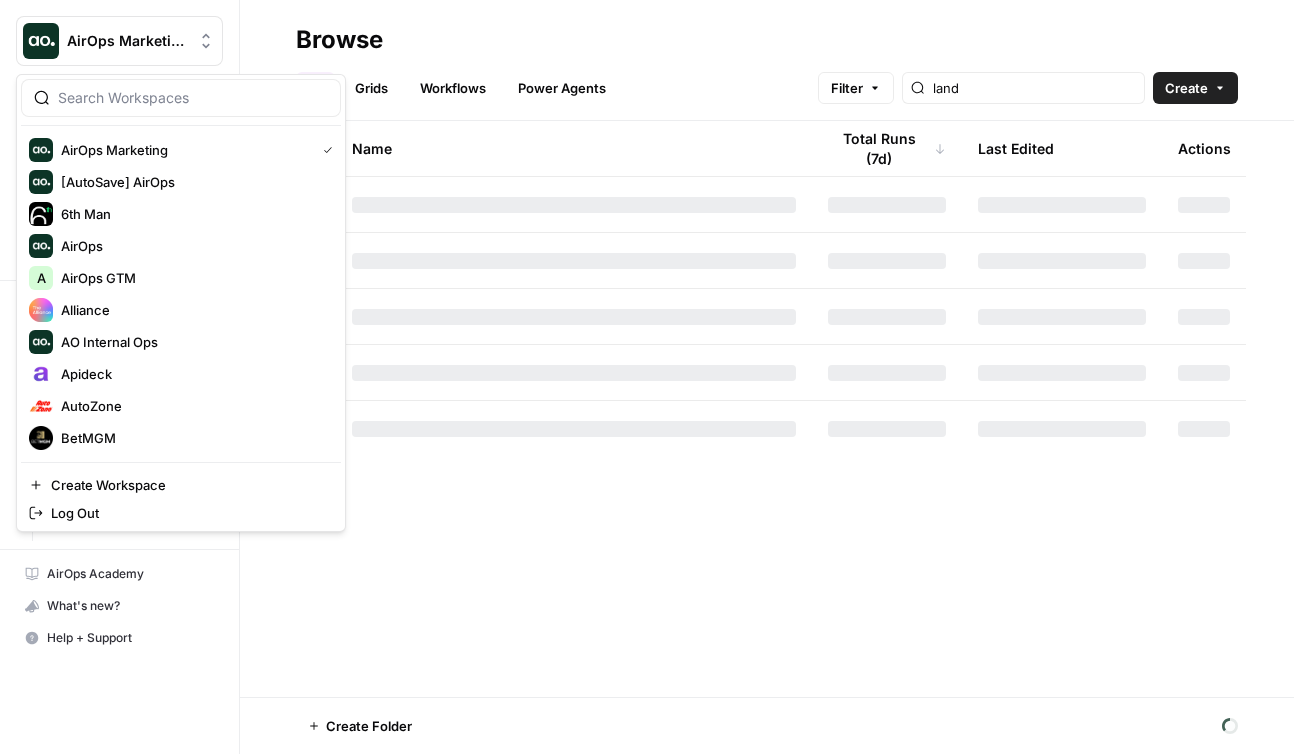 click on "AirOps Marketing" at bounding box center (119, 41) 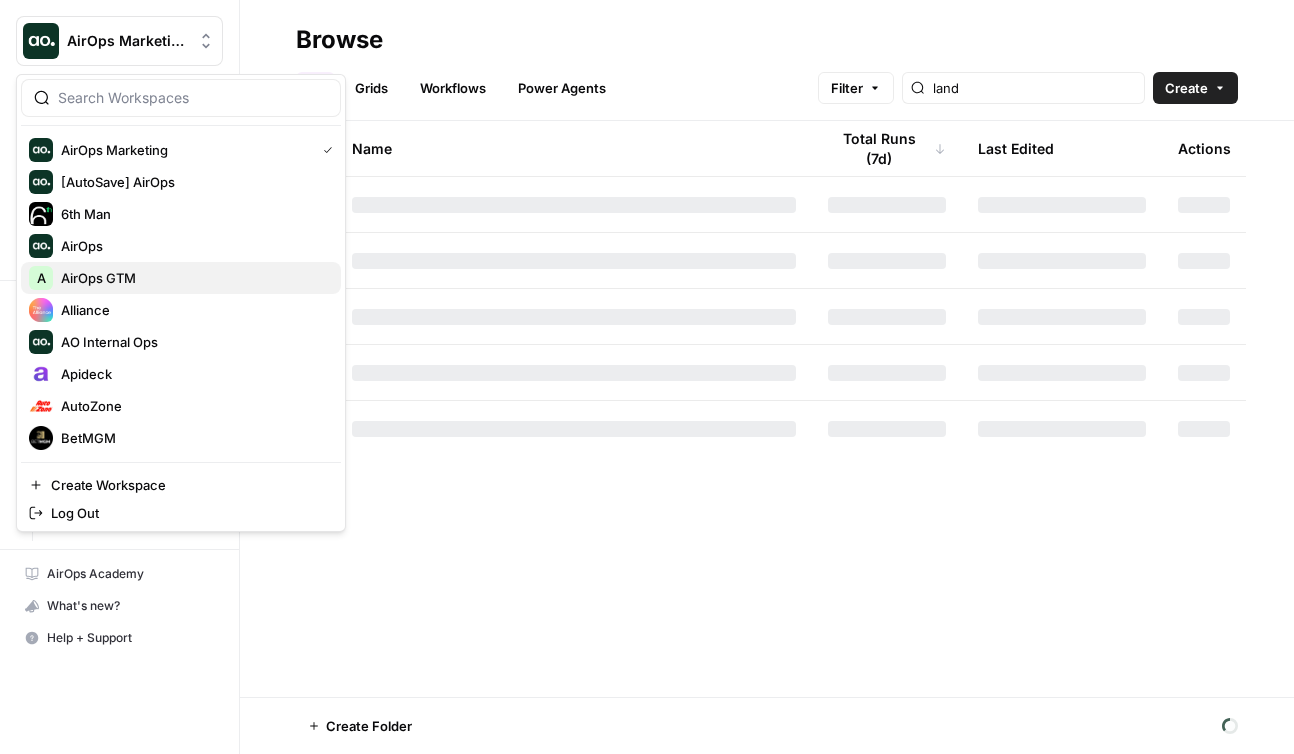 click on "AirOps GTM" at bounding box center (193, 278) 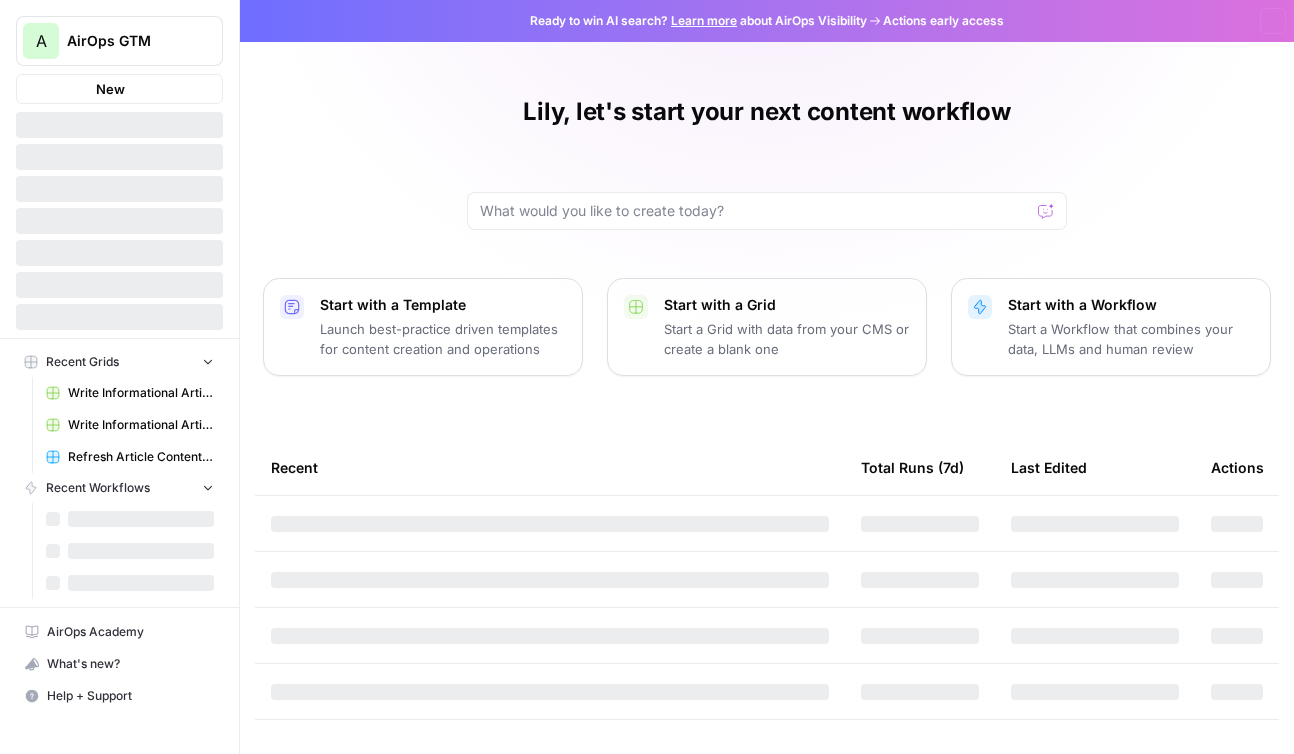 scroll, scrollTop: 0, scrollLeft: 0, axis: both 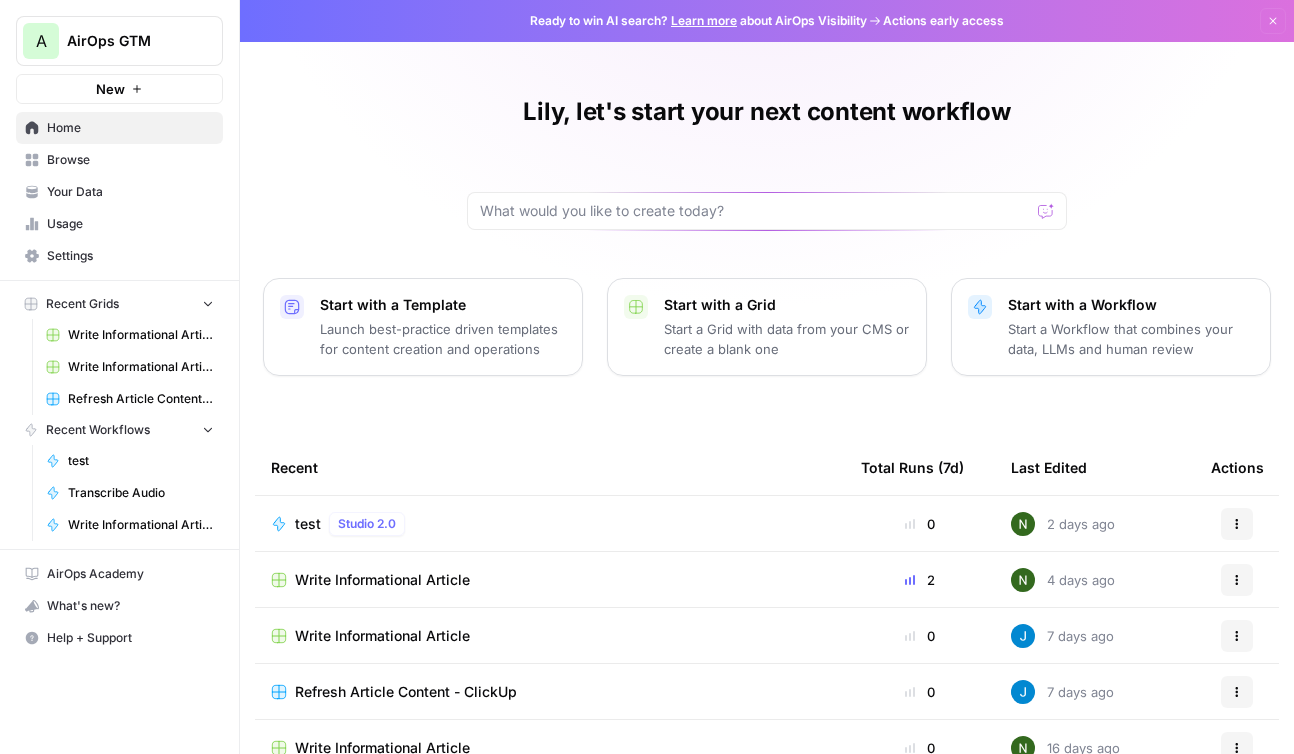 click on "Browse" at bounding box center [130, 160] 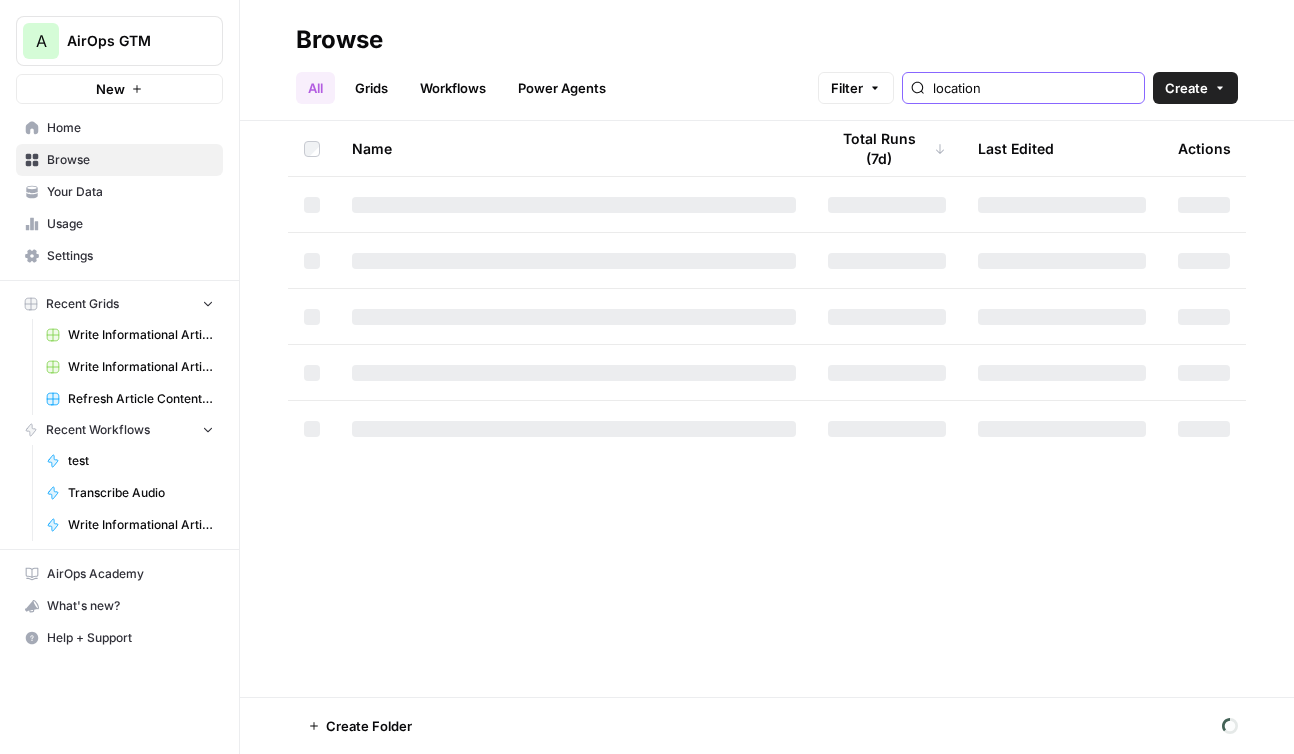 click on "location" at bounding box center (1023, 88) 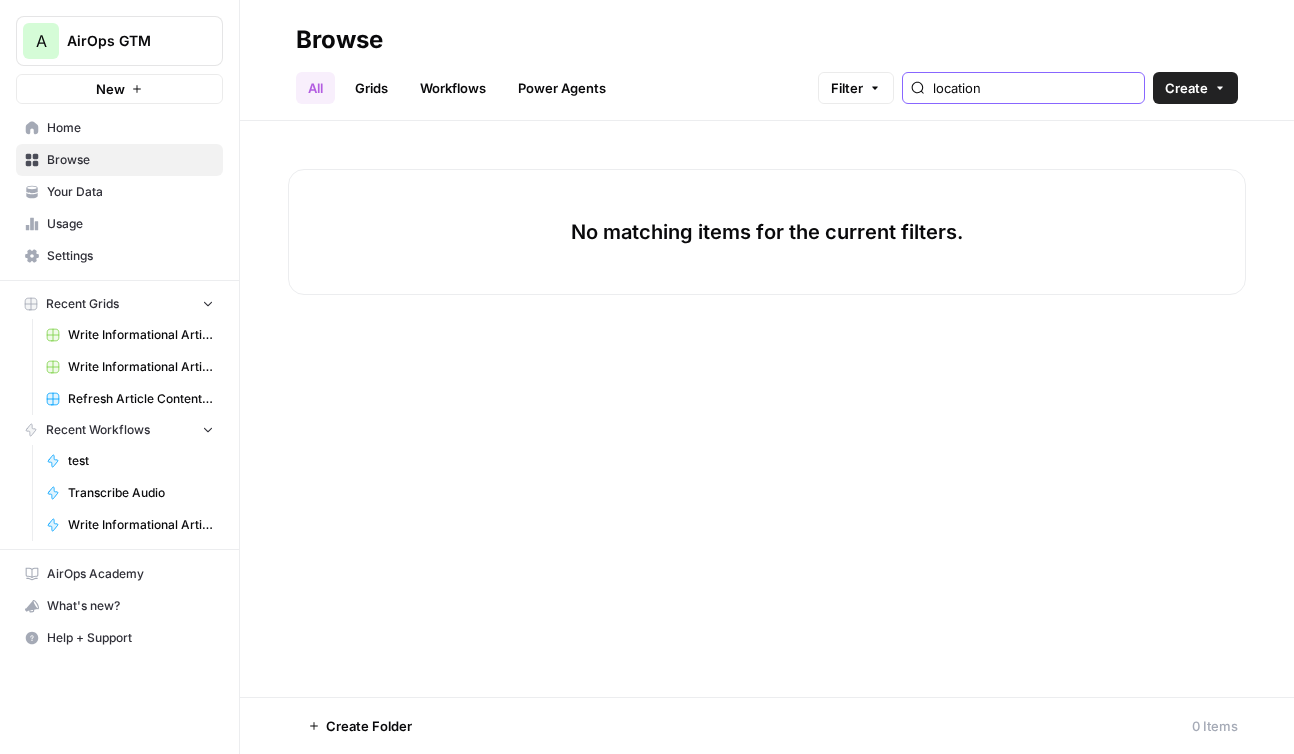 click on "location" at bounding box center (1034, 88) 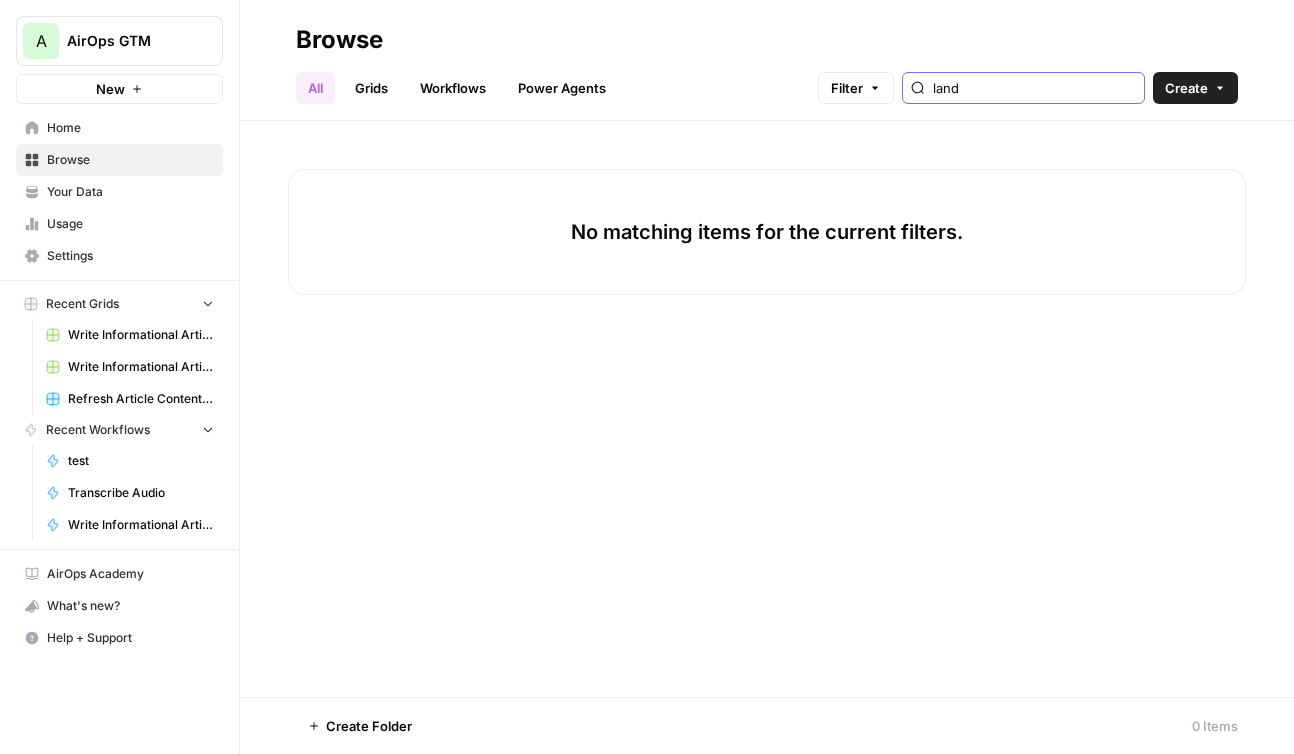 type on "land" 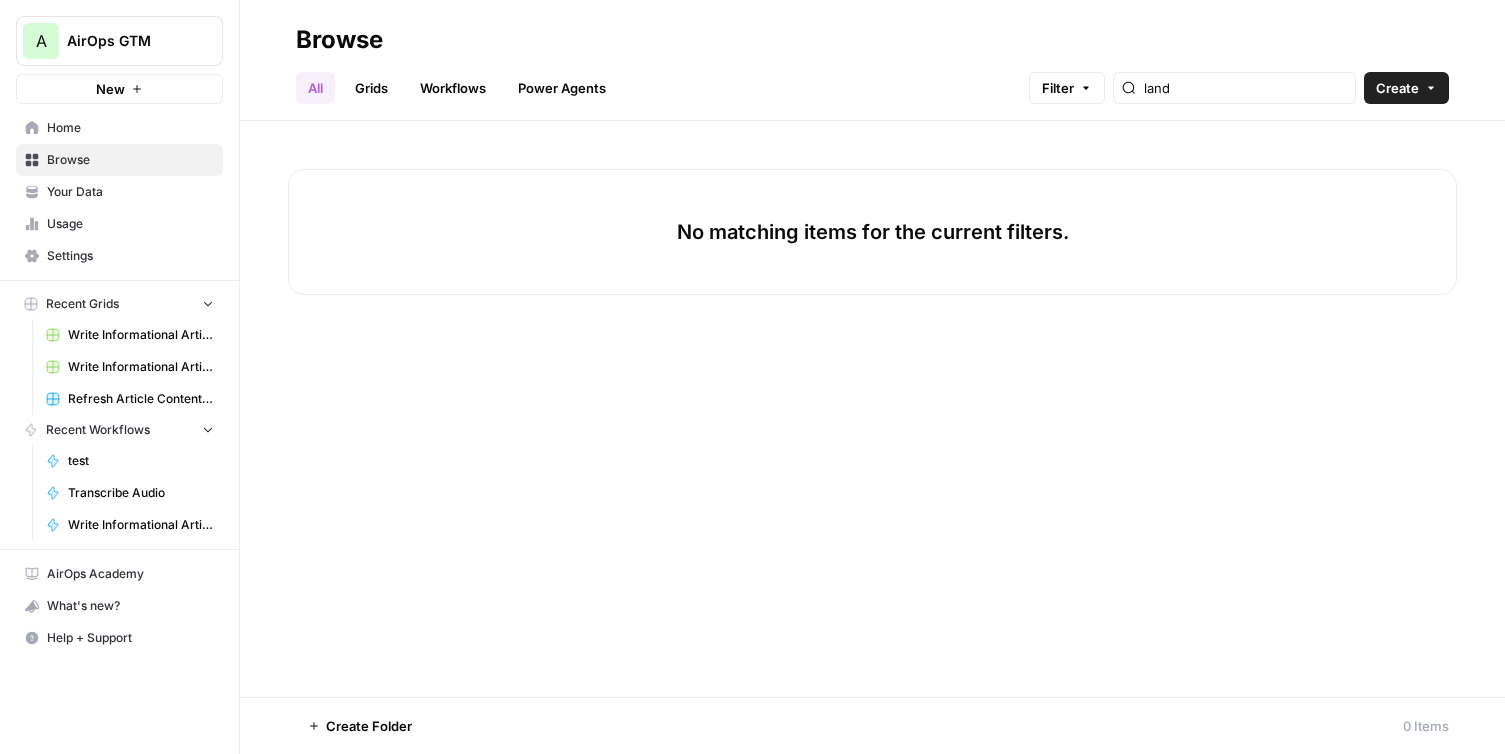 click on "Your Data" at bounding box center (130, 192) 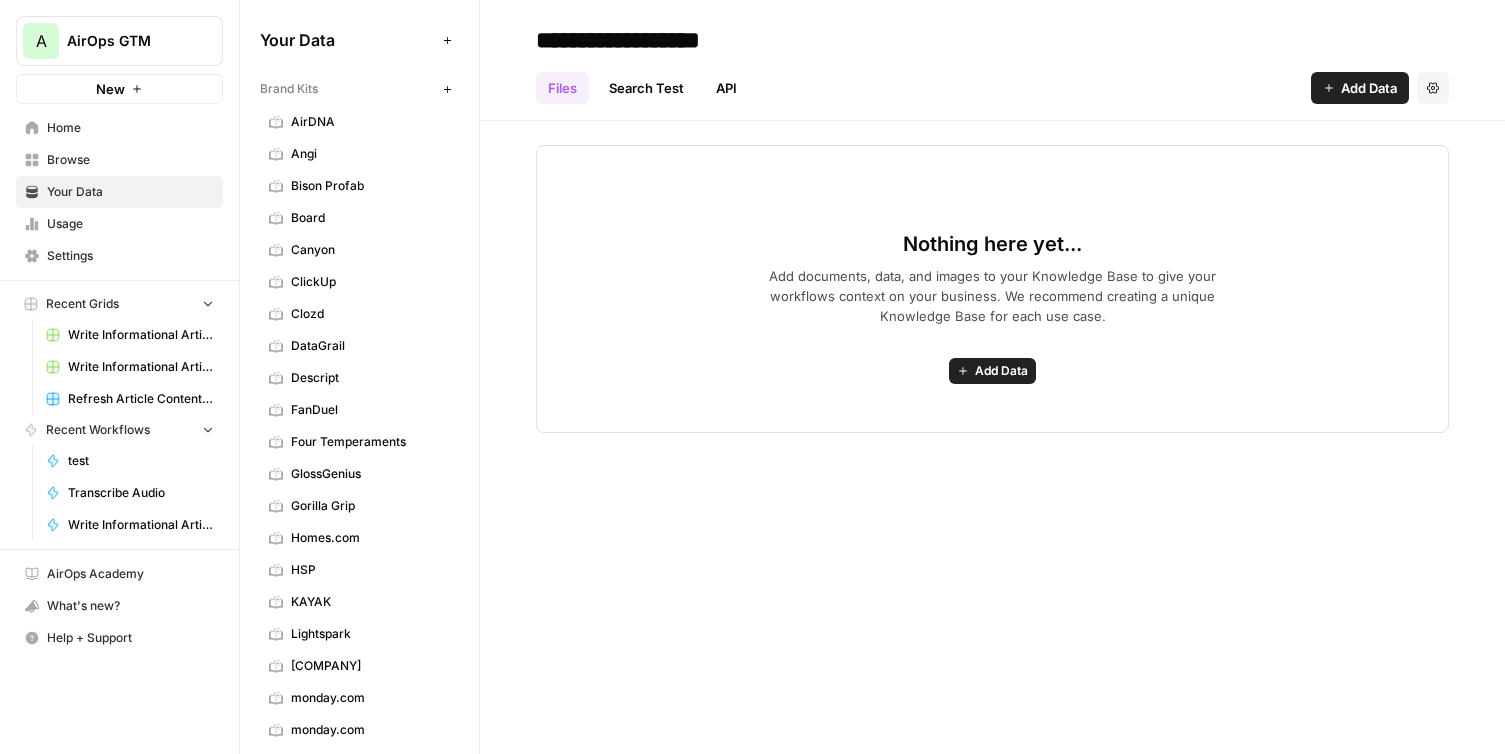 click on "Files Search Test API Add Data Settings" at bounding box center [992, 80] 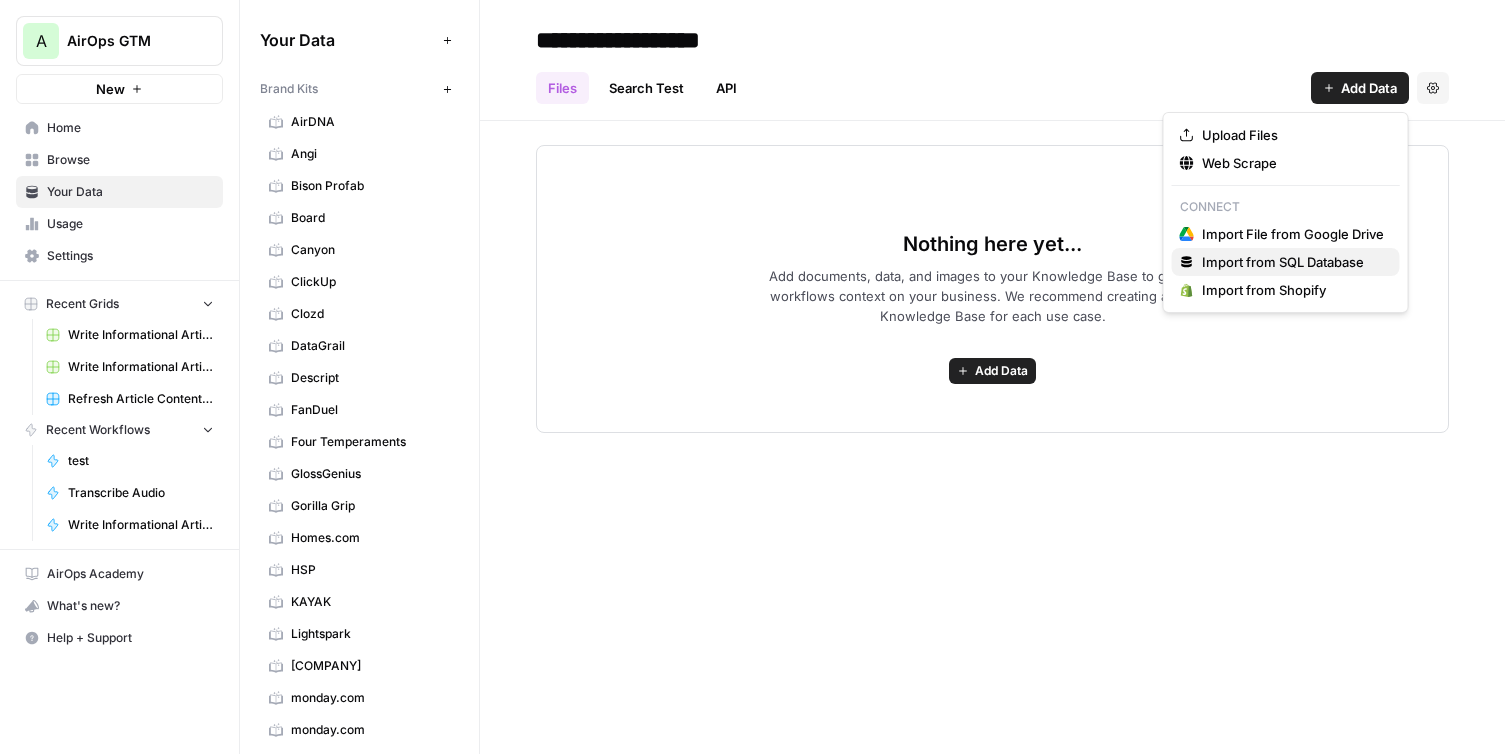 click on "Import from SQL Database" at bounding box center (1293, 262) 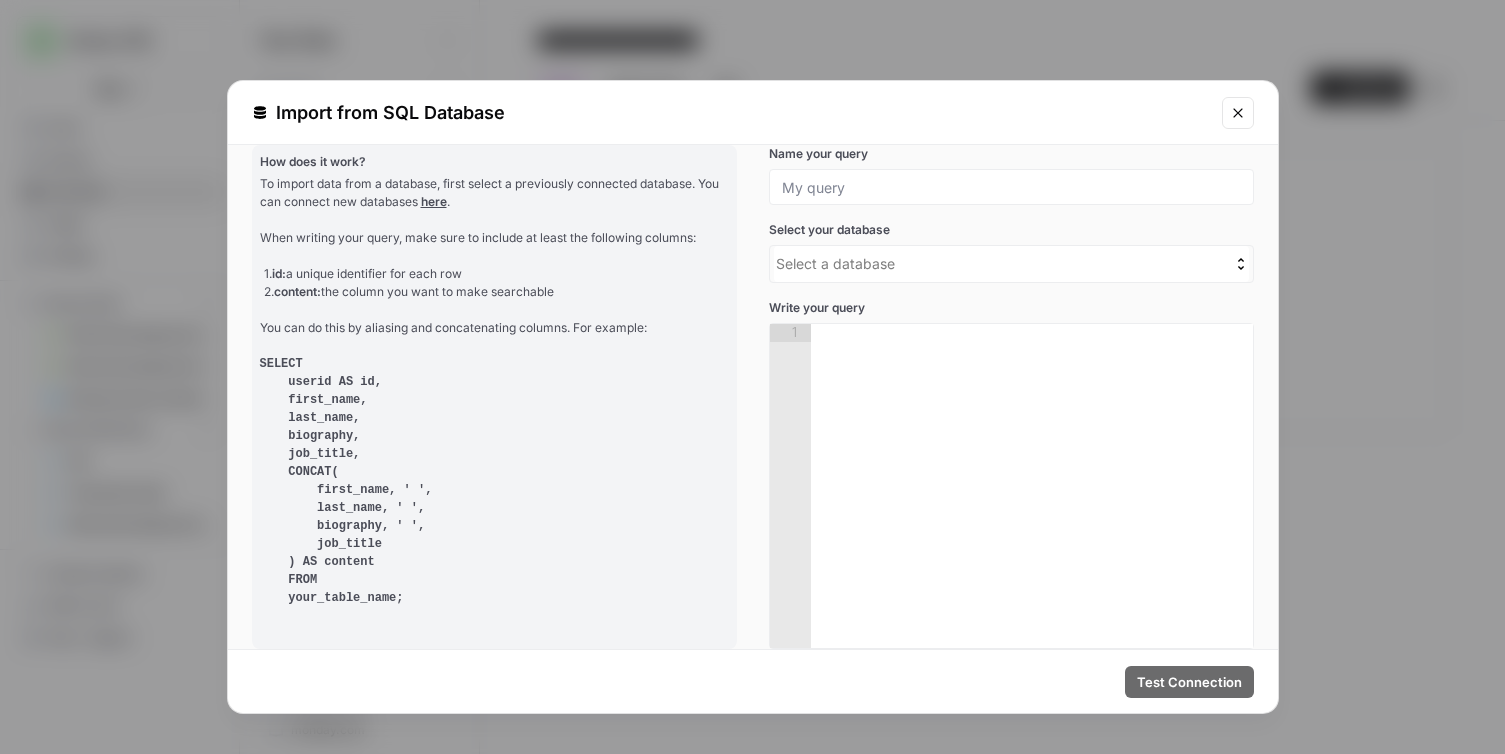 scroll, scrollTop: 0, scrollLeft: 0, axis: both 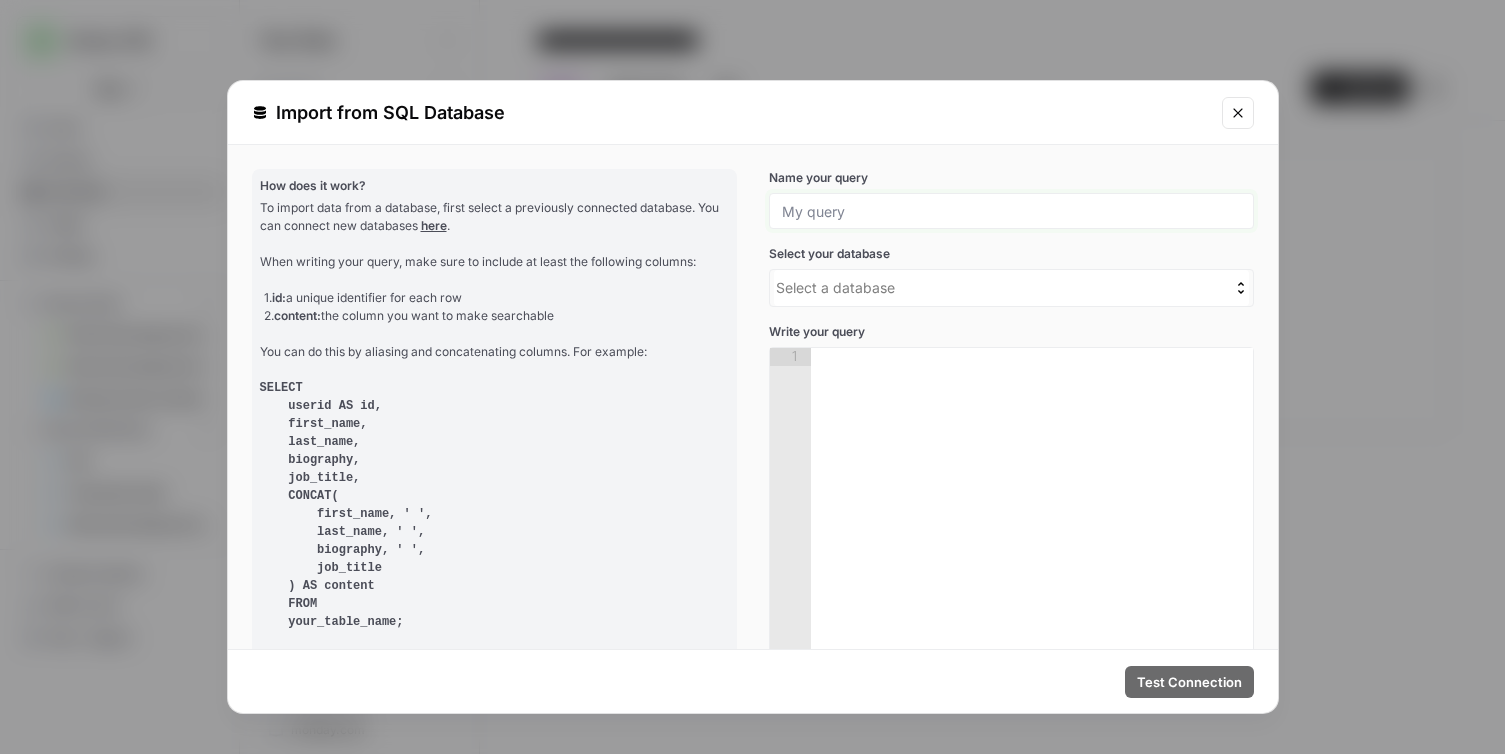 click on "Name your query" at bounding box center (1011, 211) 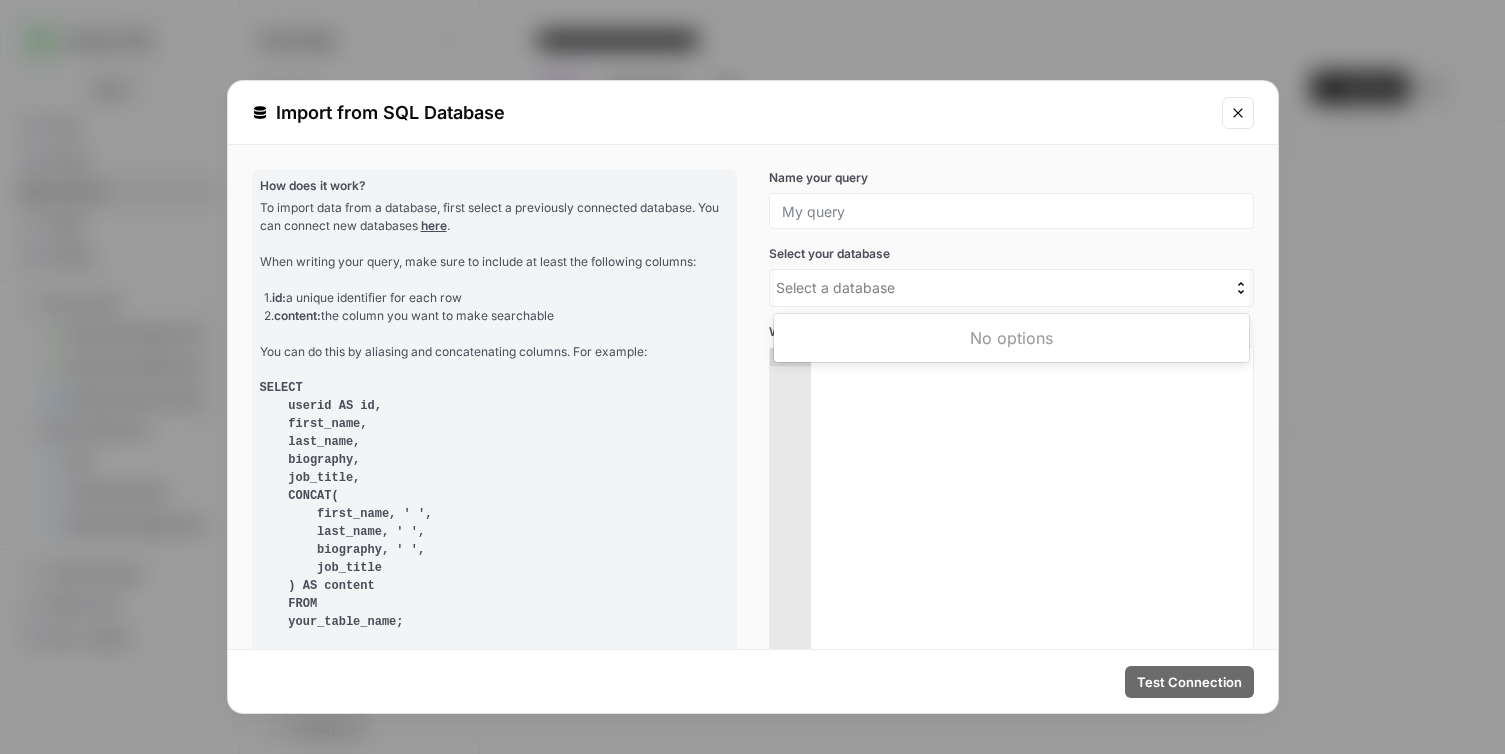 click on "Select a database" at bounding box center [835, 287] 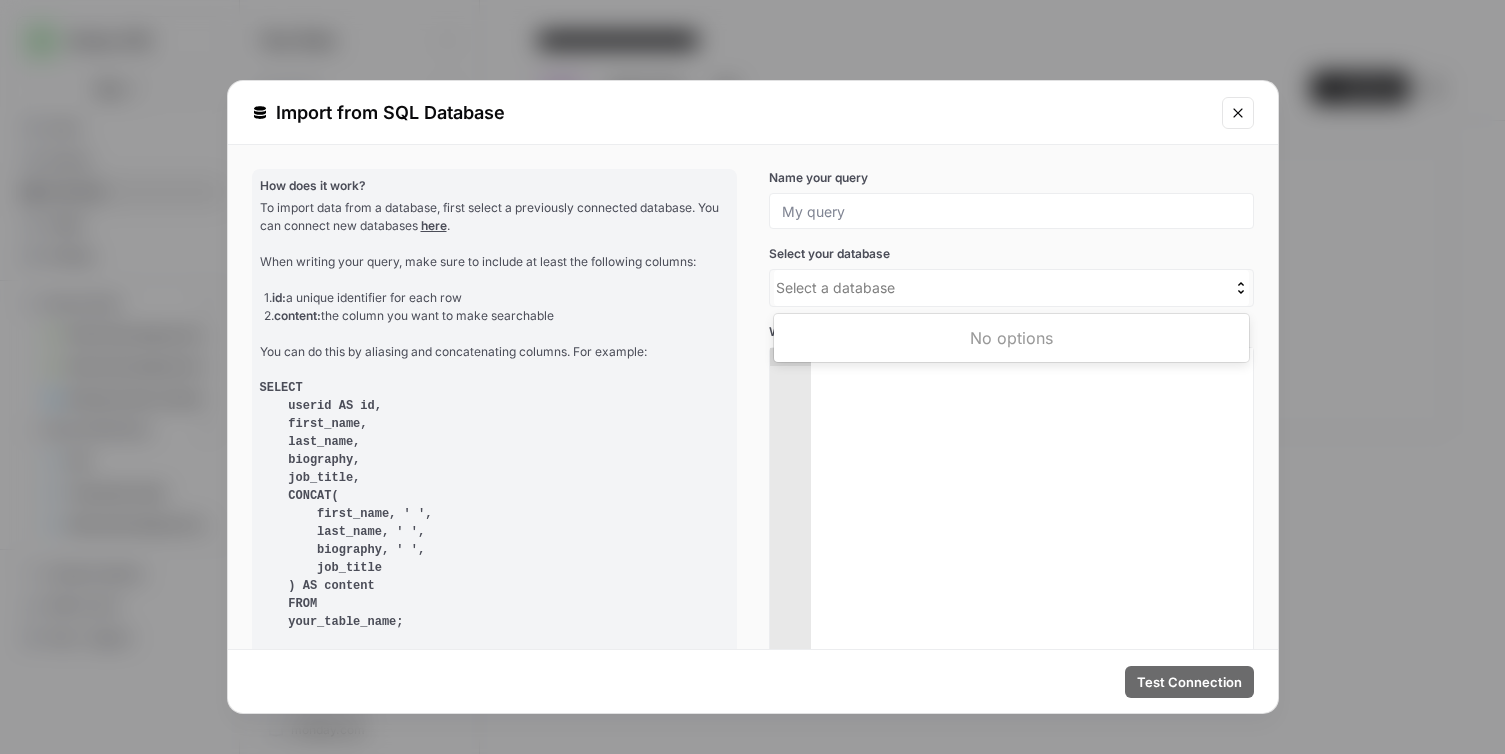 click on "here" at bounding box center (434, 225) 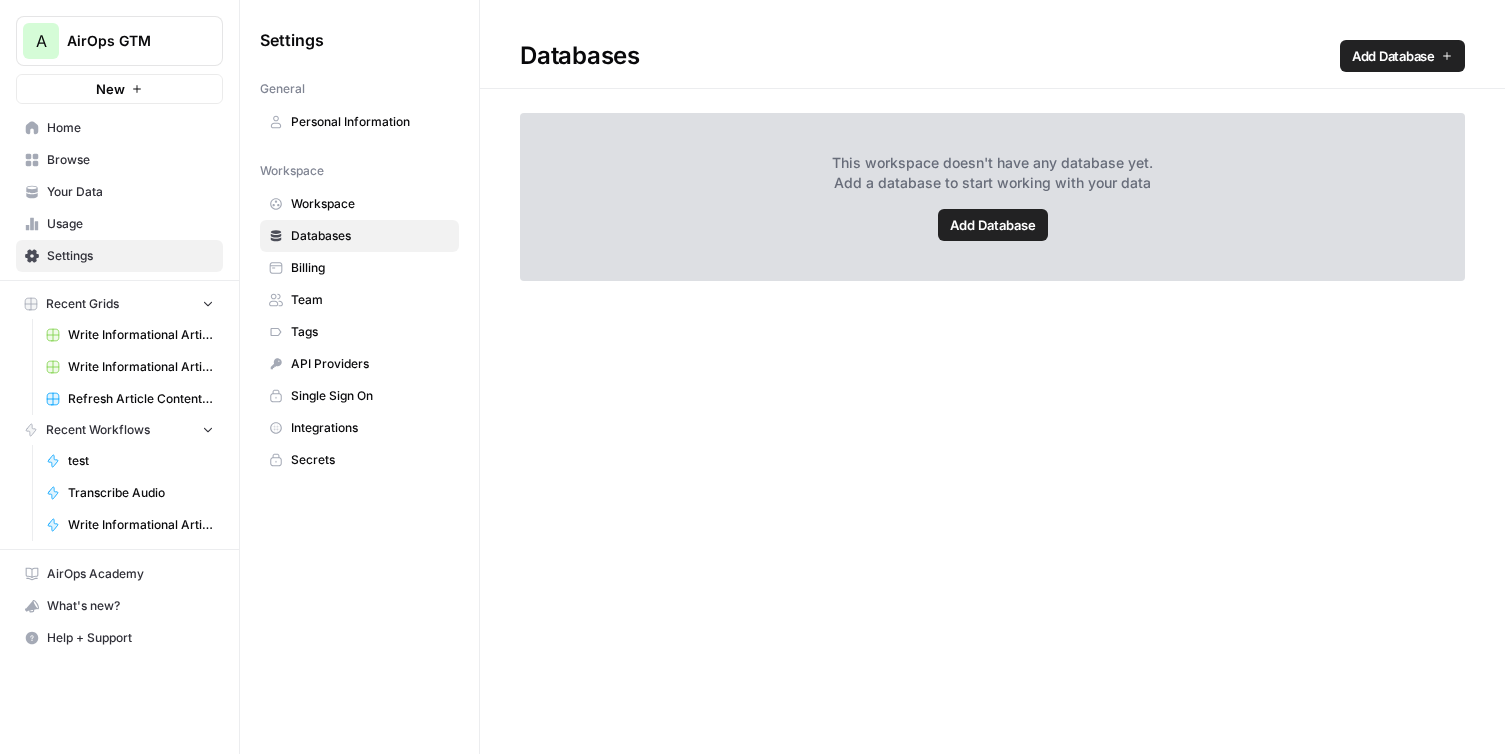 click on "This workspace doesn't have any database yet.   Add a database to start working with your data Add Database" at bounding box center (992, 197) 